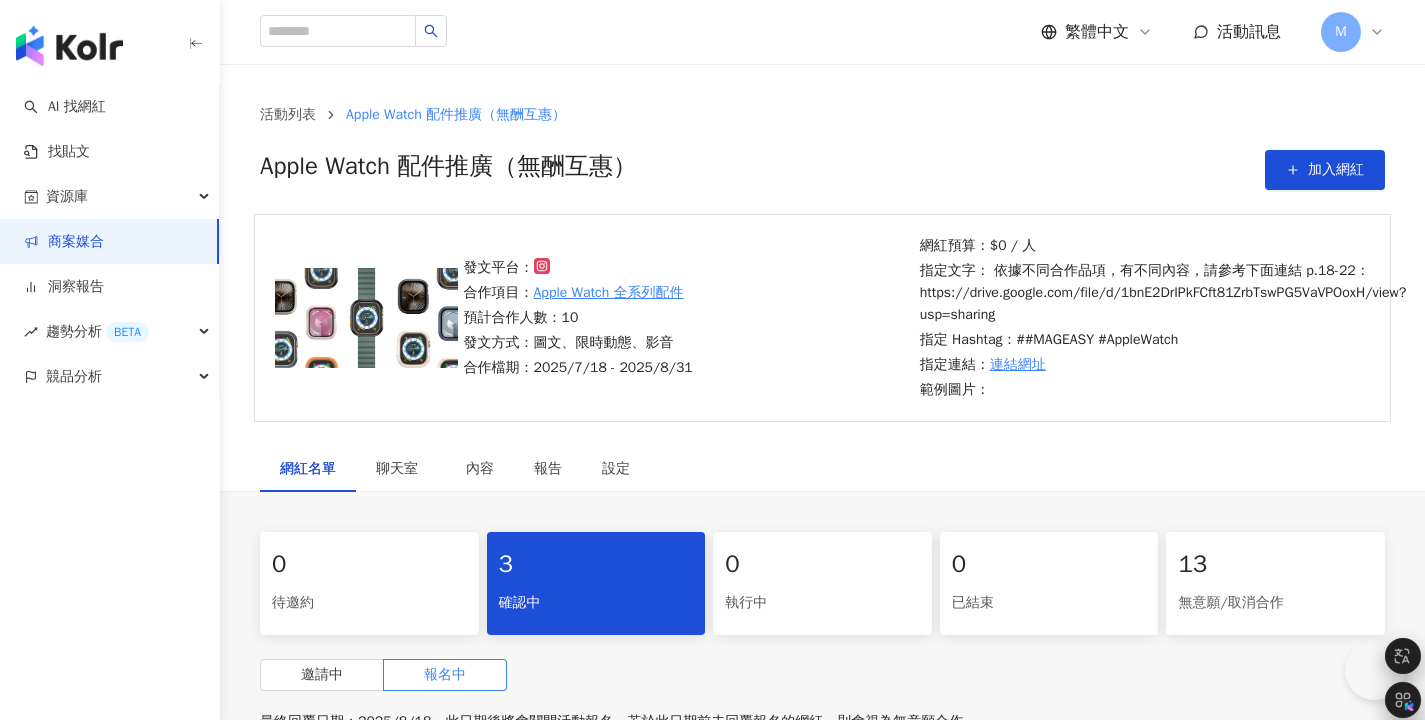 scroll, scrollTop: 313, scrollLeft: 0, axis: vertical 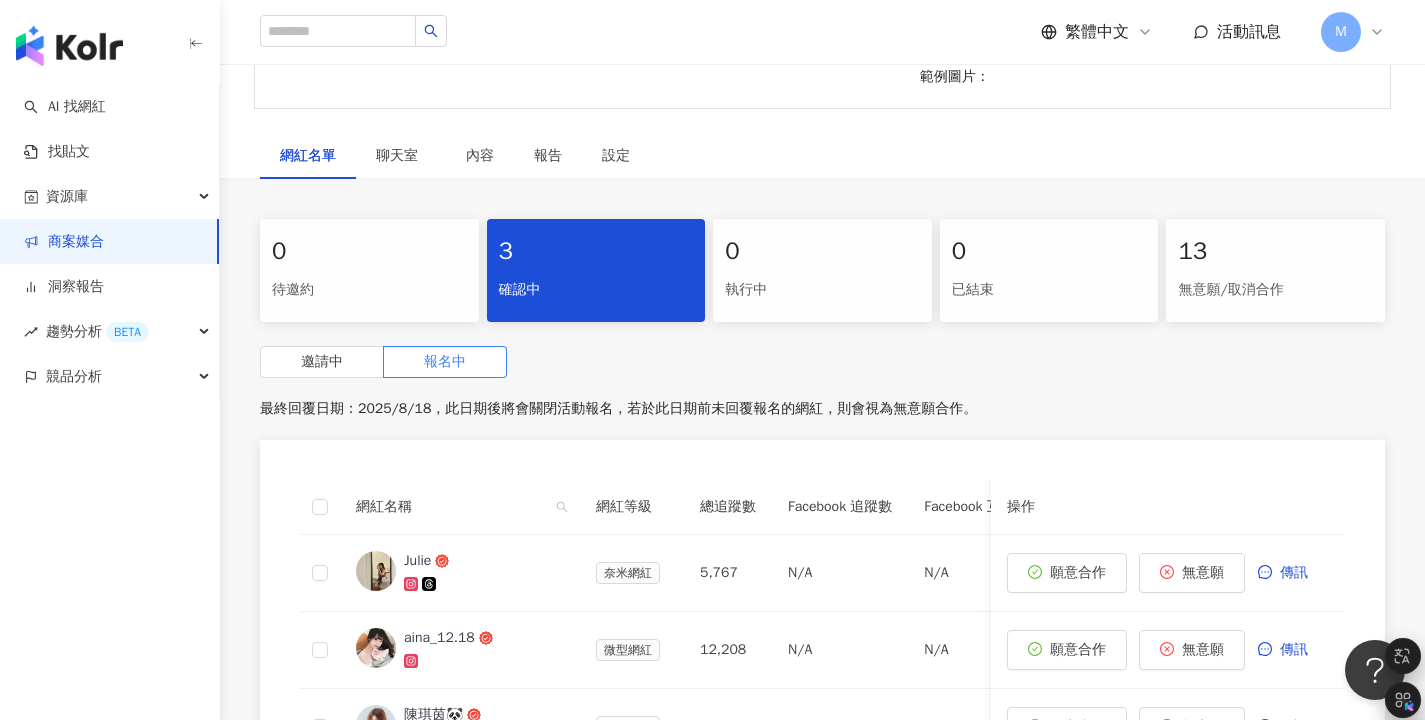 click on "邀請中 報名中 最終回覆日期：2025/8/18，此日期後將會關閉活動報名，若於此日期前未回覆報名的網紅，則會視為無意願合作。 網紅名稱 網紅等級 總追蹤數 Facebook 追蹤數 Facebook 互動率 Facebook 觀看率 YouTube 追蹤數 YouTube 互動率 YouTube 觀看率 Instagram 追蹤數 Instagram 互動率 Instagram 觀看率 備註 操作                               Julie 奈米網紅 5,767 N/A N/A N/A N/A N/A N/A 2,996 5.15% 91.5% 新增備註 願意合作 無意願 傳訊 aina_12.18 微型網紅 12,208 N/A N/A N/A N/A N/A N/A 12,208 2.52% 68.5% 新增備註 願意合作 無意願 傳訊 [NAME]🐼 中型網紅 189,099 N/A N/A N/A N/A N/A N/A 114,275 3.37% 25.8% 新增備註 願意合作 無意願 傳訊 1" at bounding box center (822, 606) 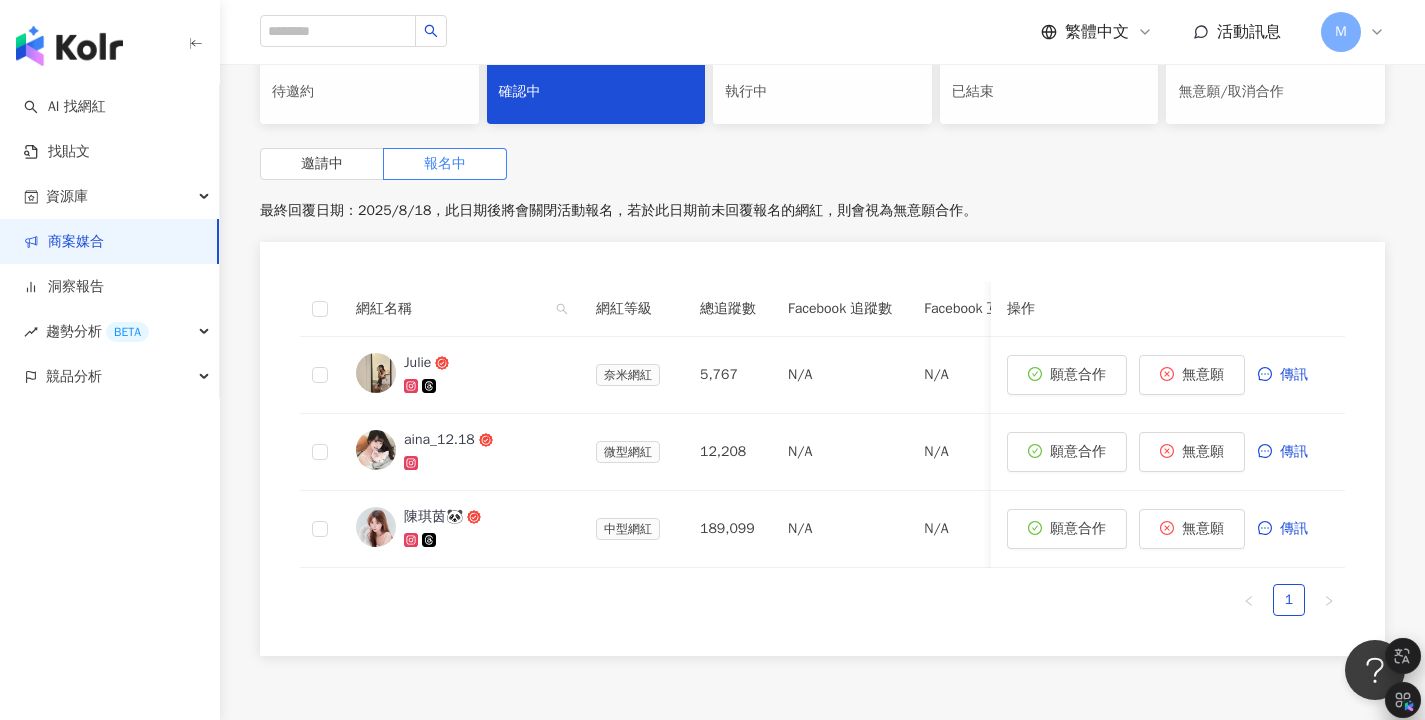 scroll, scrollTop: 529, scrollLeft: 0, axis: vertical 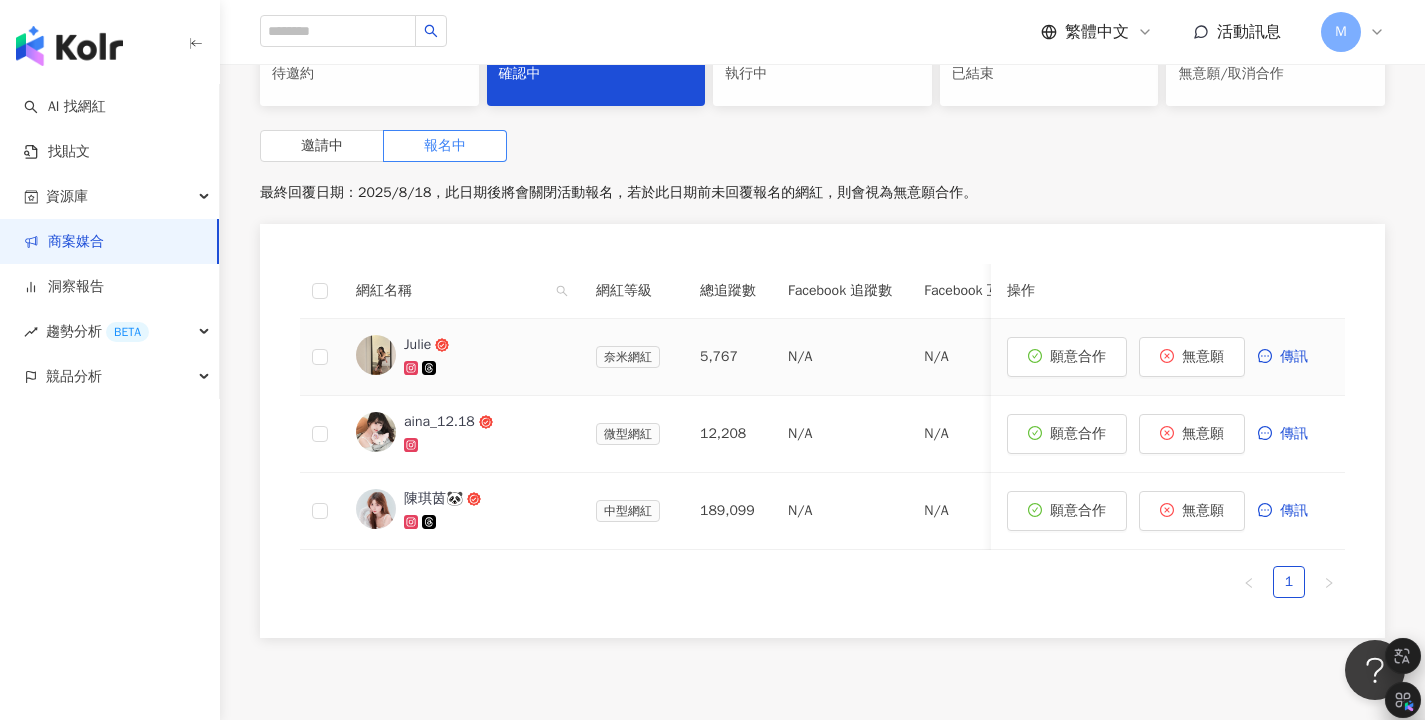 click on "Julie" at bounding box center [417, 345] 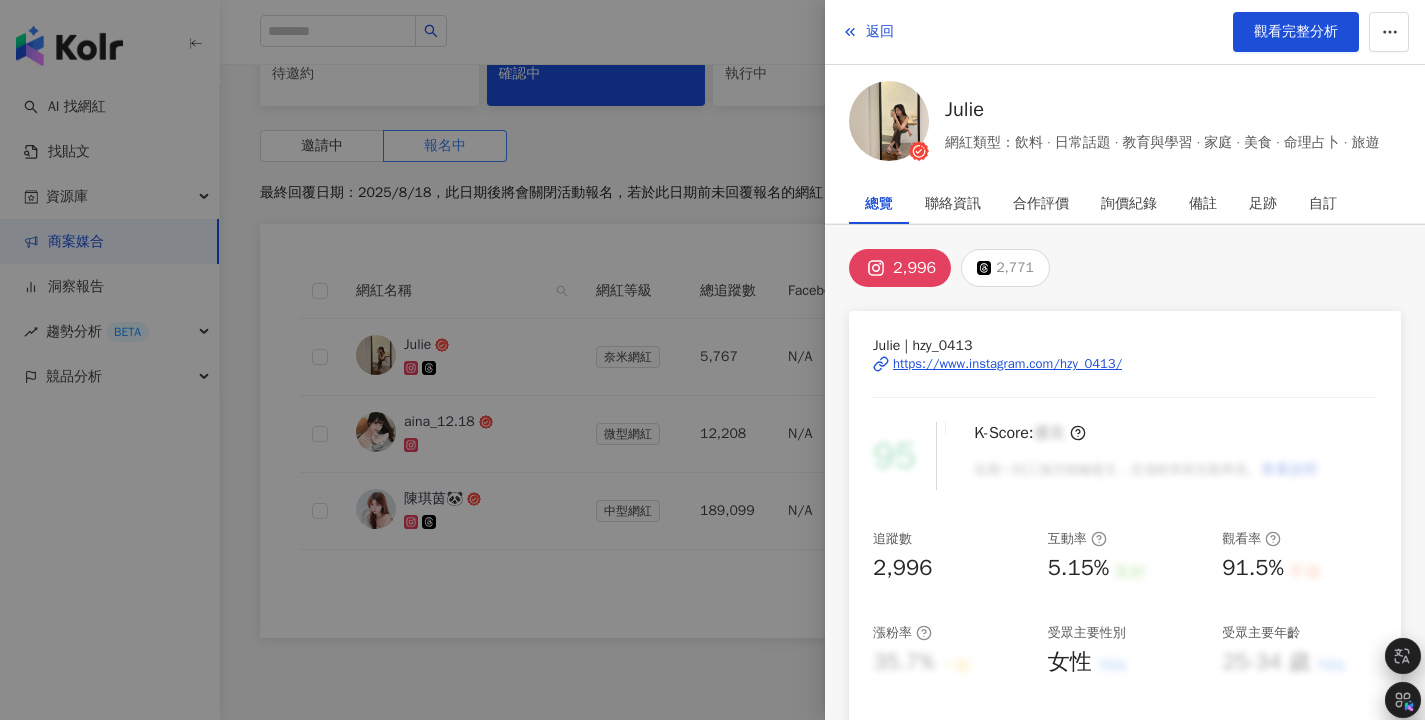click at bounding box center [712, 360] 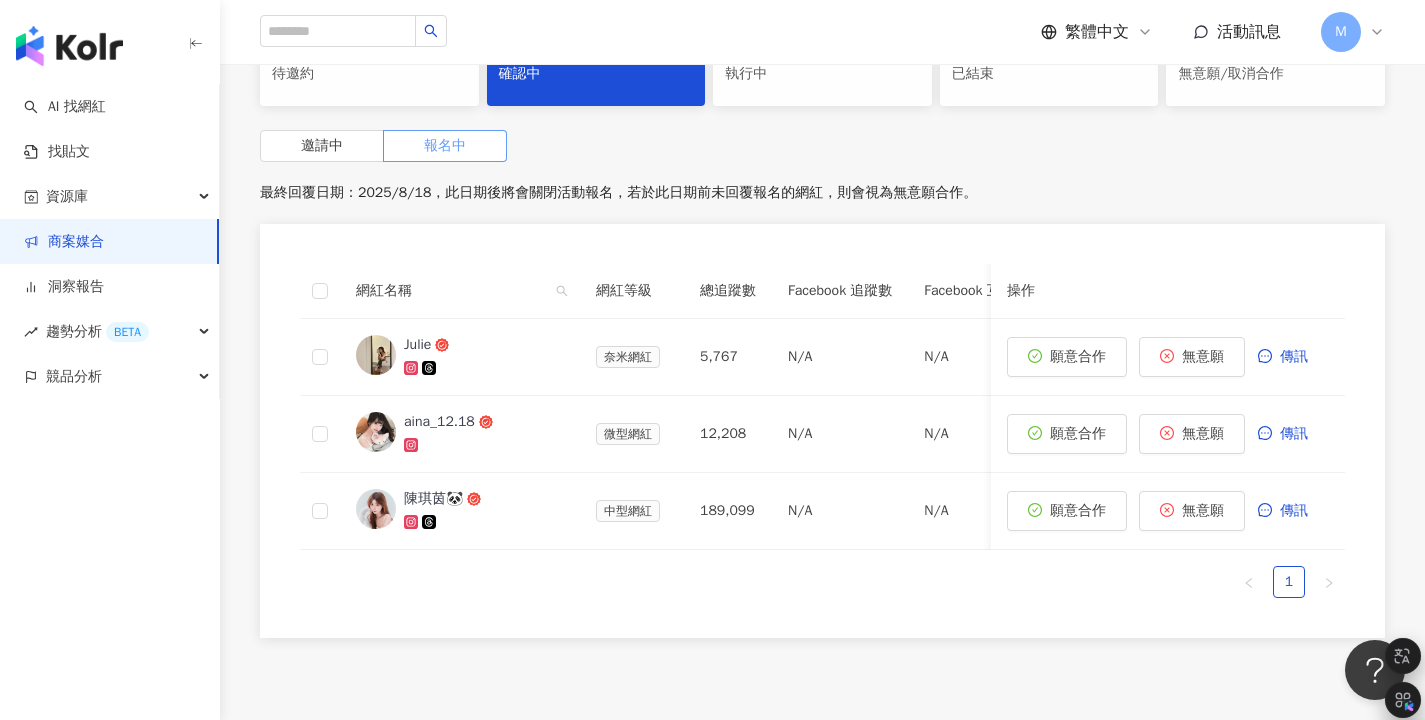 click on "報名中" at bounding box center (445, 146) 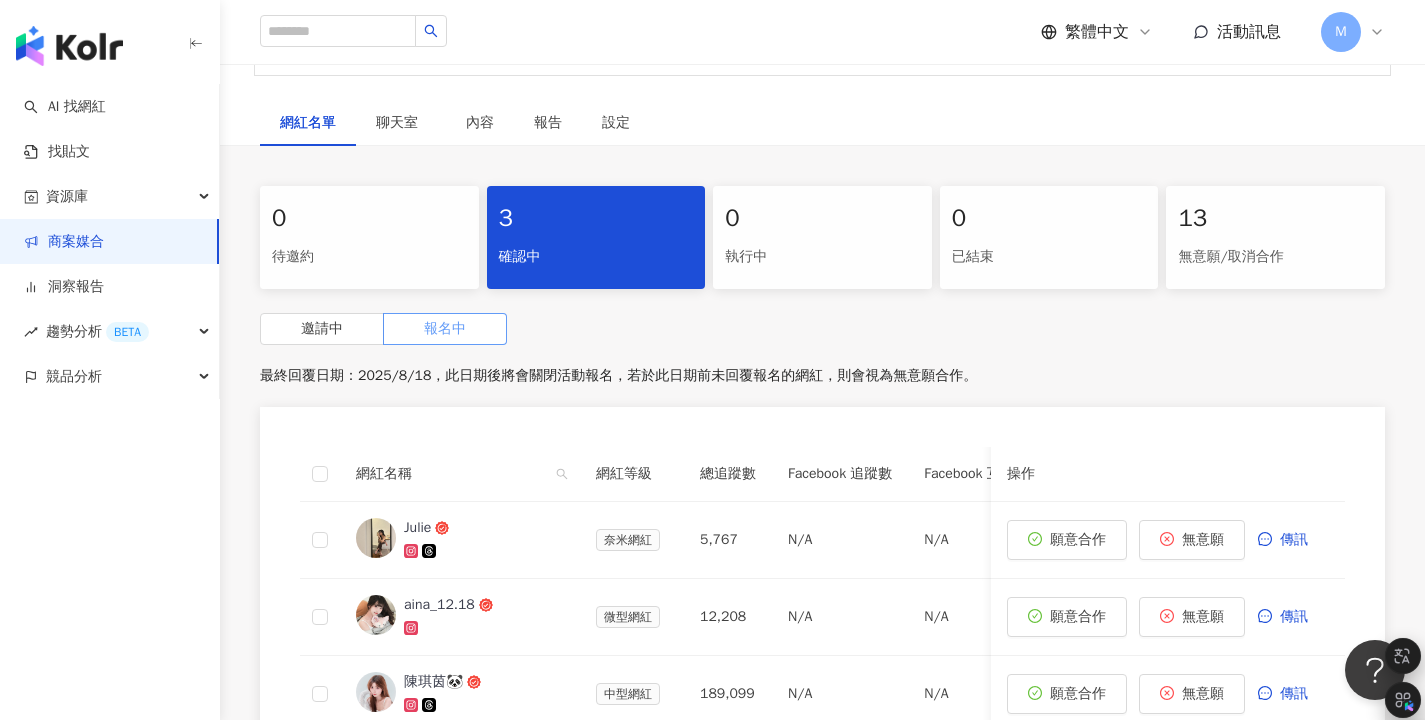 scroll, scrollTop: 229, scrollLeft: 0, axis: vertical 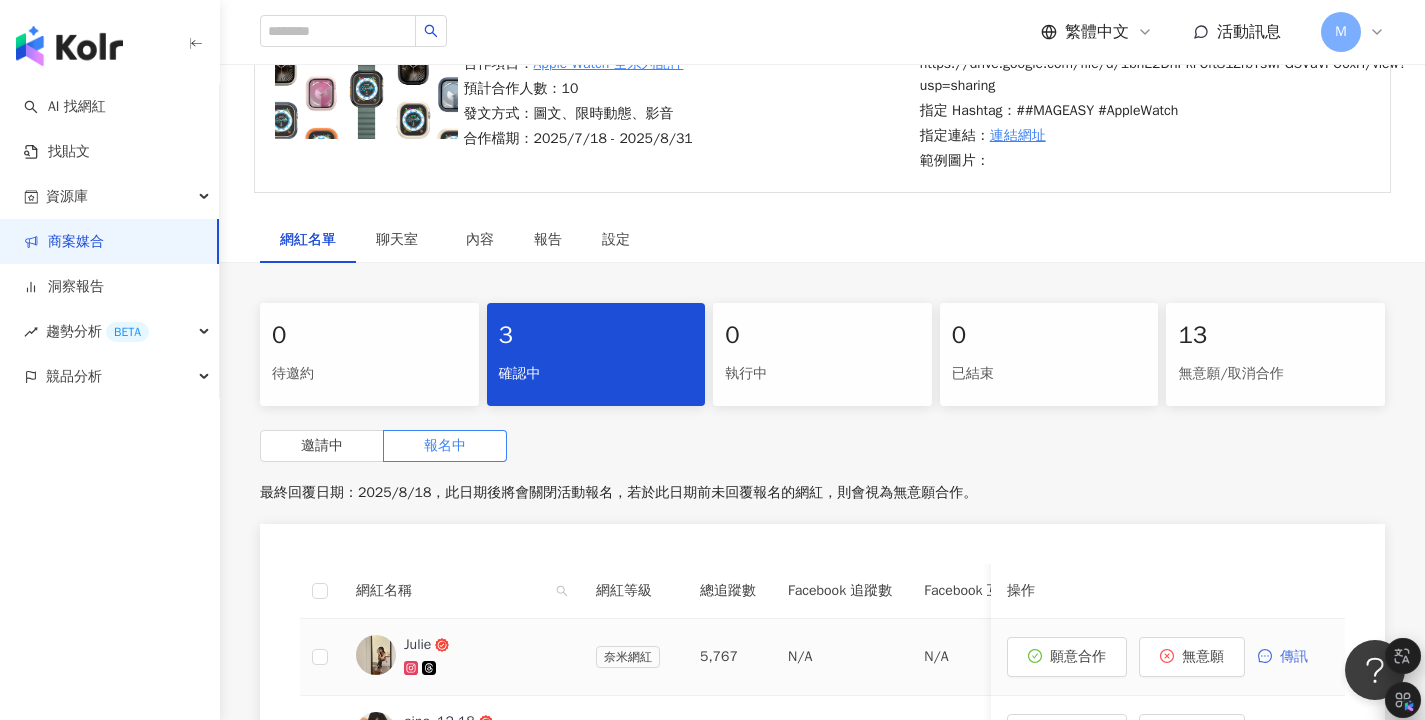 click on "傳訊" at bounding box center [1293, 657] 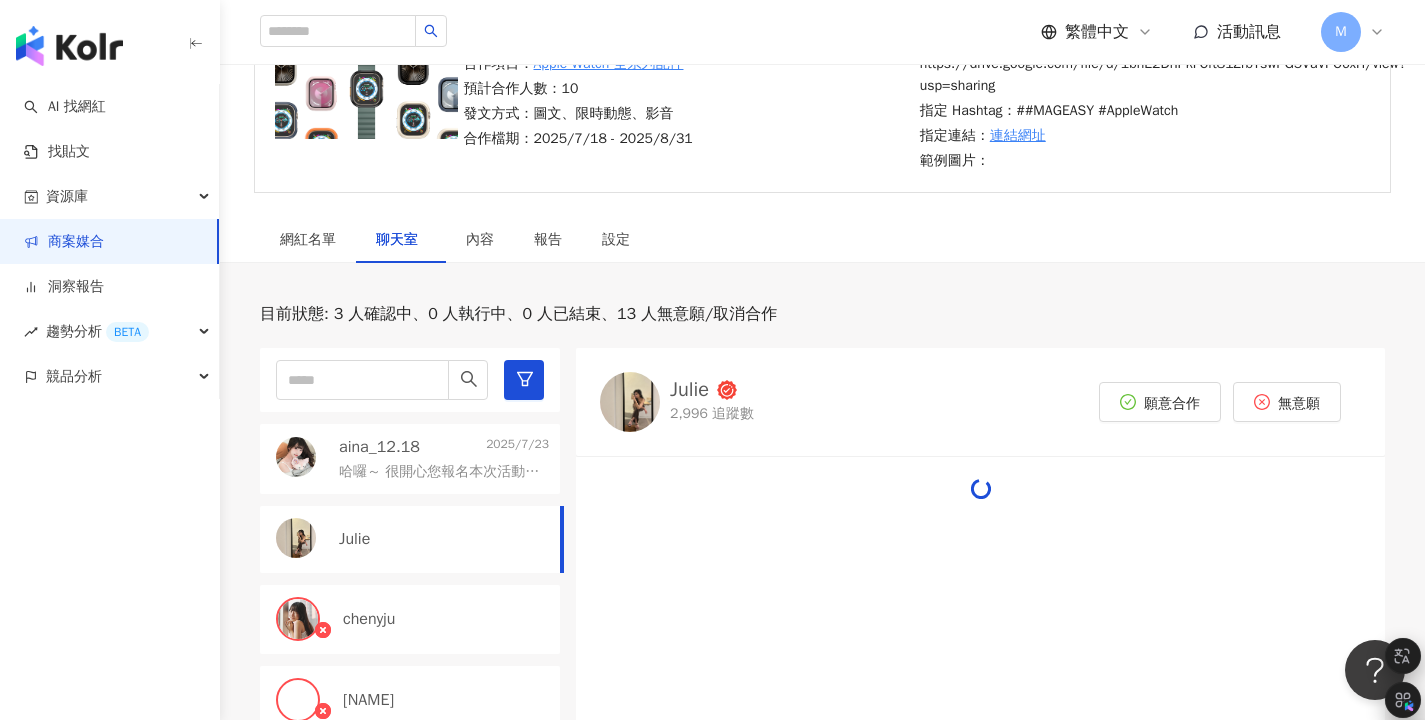 scroll, scrollTop: 552, scrollLeft: 0, axis: vertical 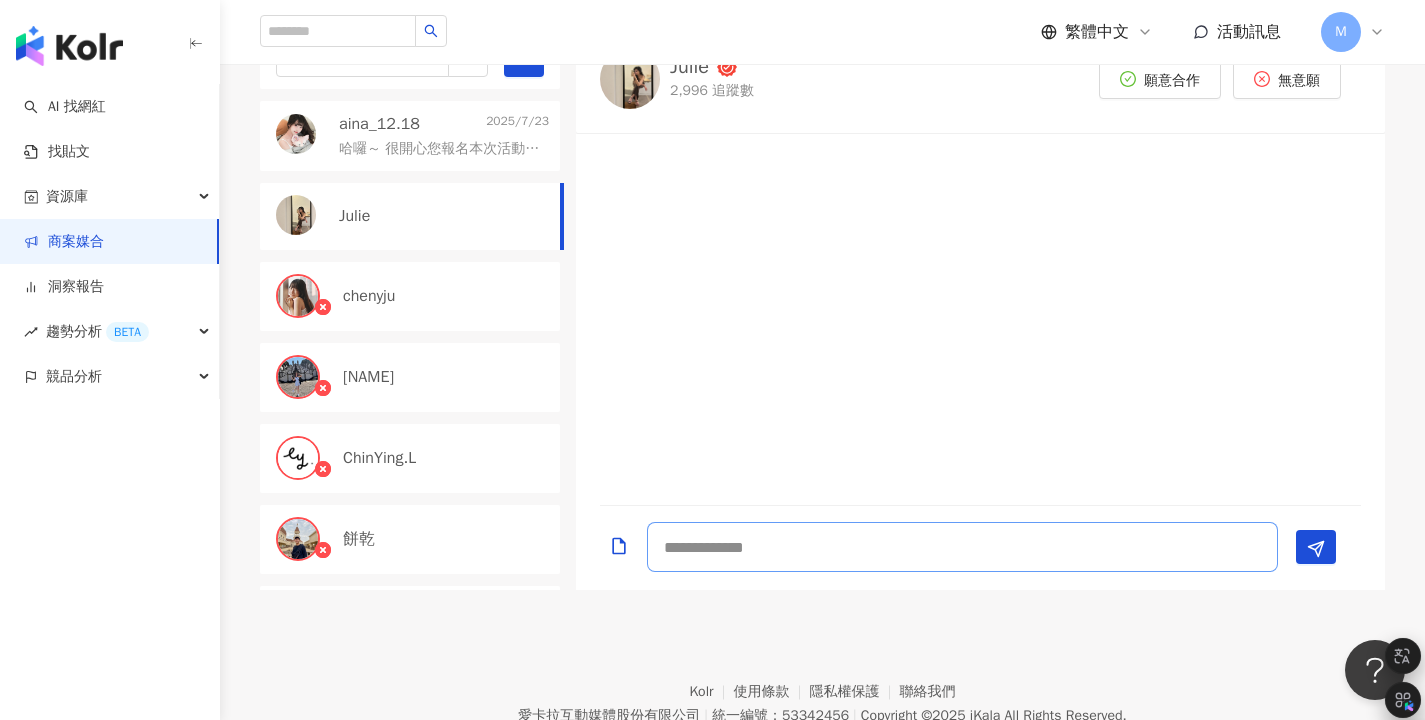 click at bounding box center [962, 547] 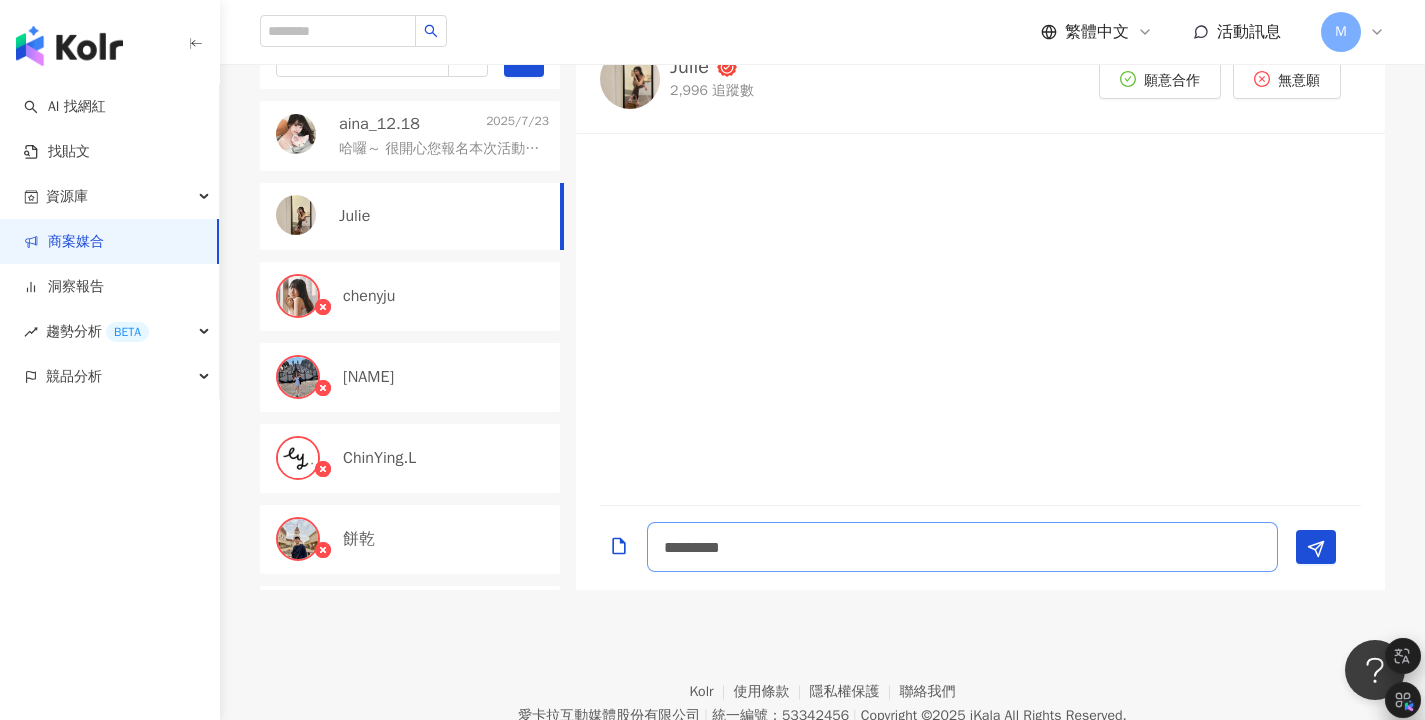 scroll, scrollTop: 2, scrollLeft: 0, axis: vertical 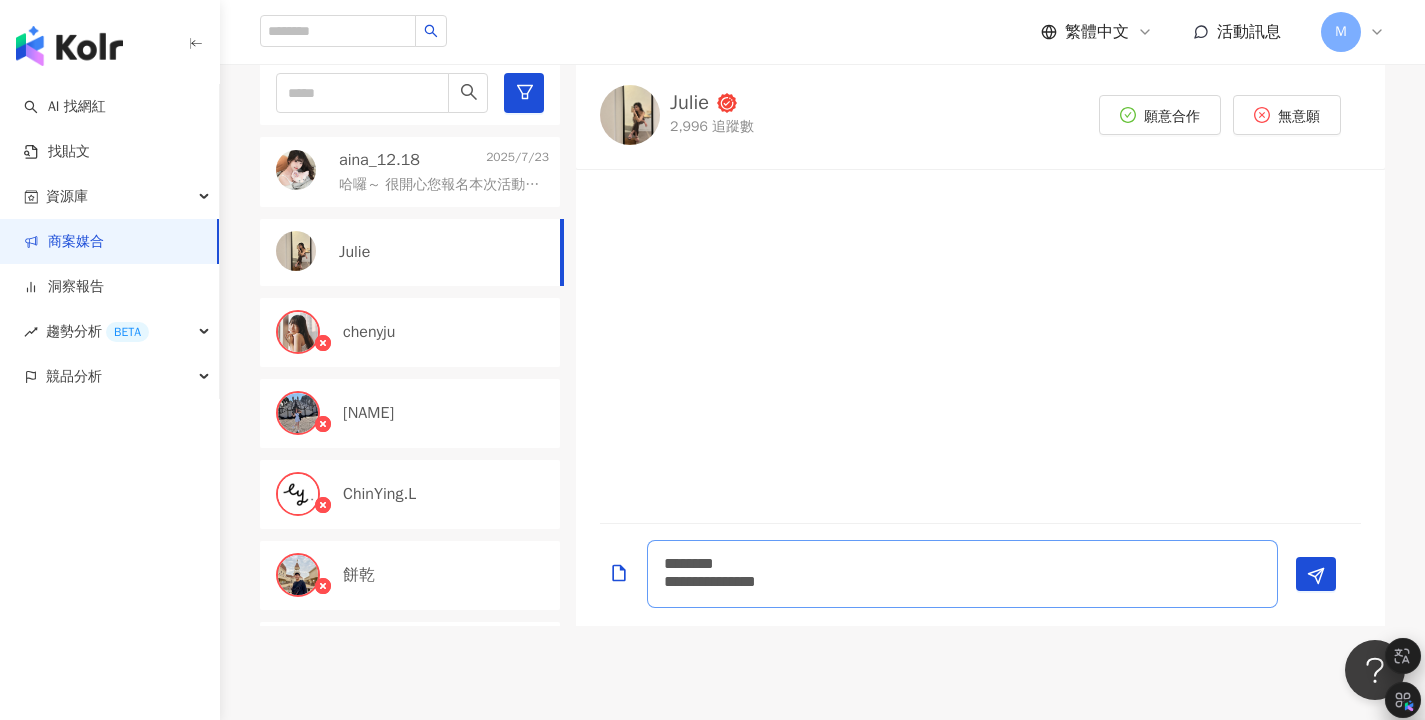 click on "**********" at bounding box center [962, 574] 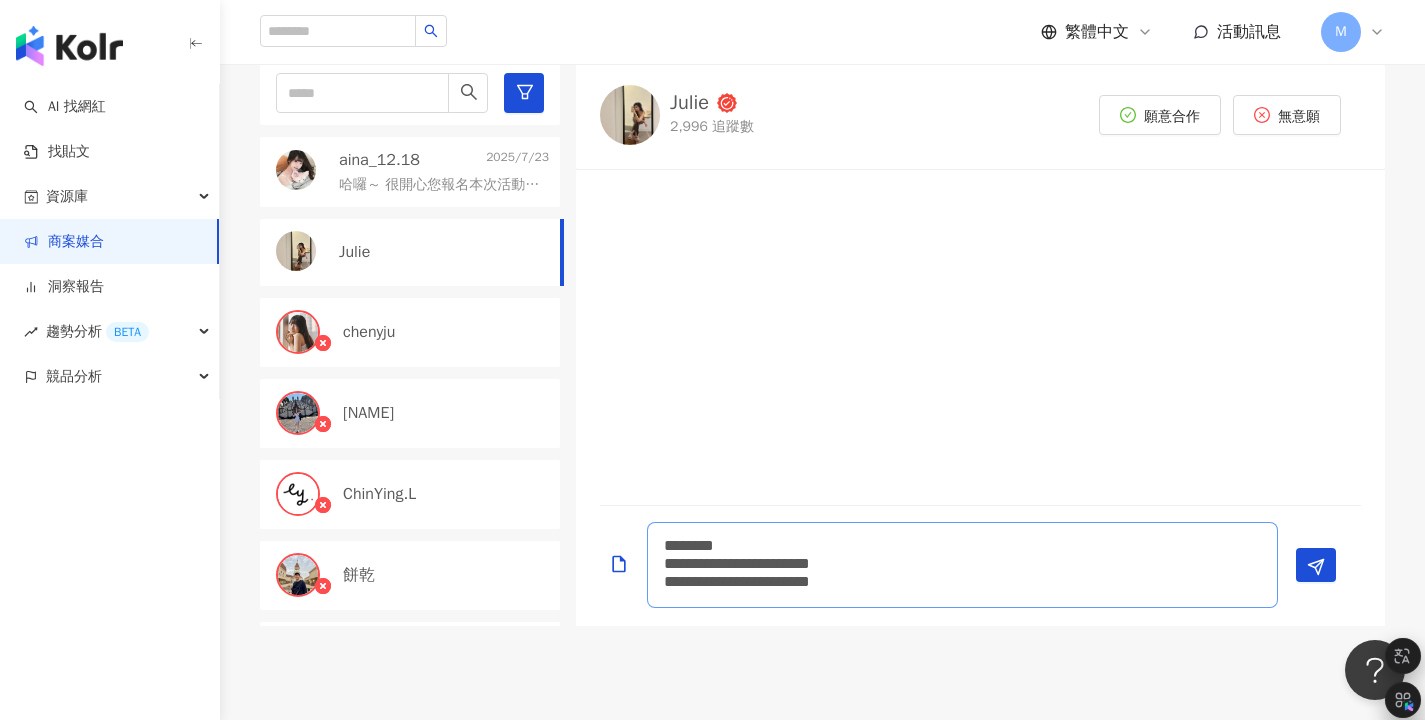 scroll, scrollTop: 2, scrollLeft: 0, axis: vertical 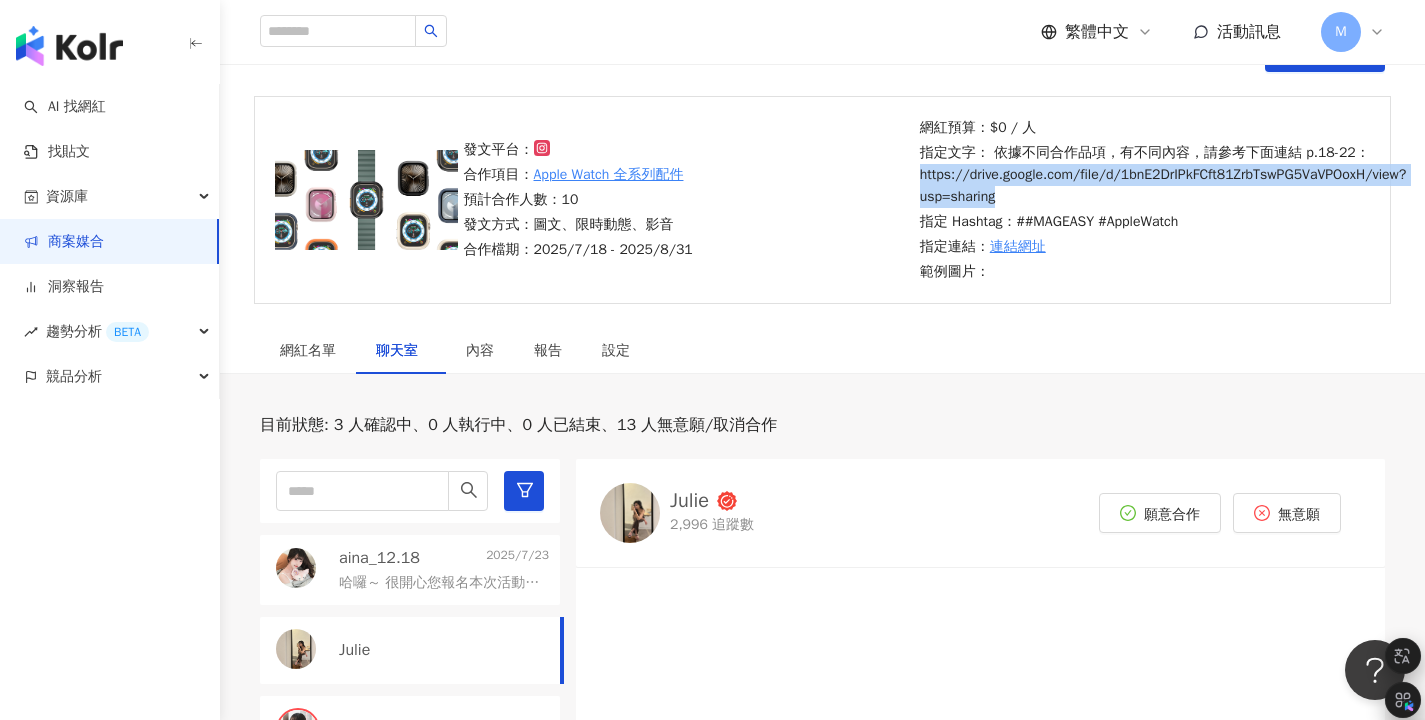 drag, startPoint x: 1010, startPoint y: 198, endPoint x: 922, endPoint y: 181, distance: 89.62701 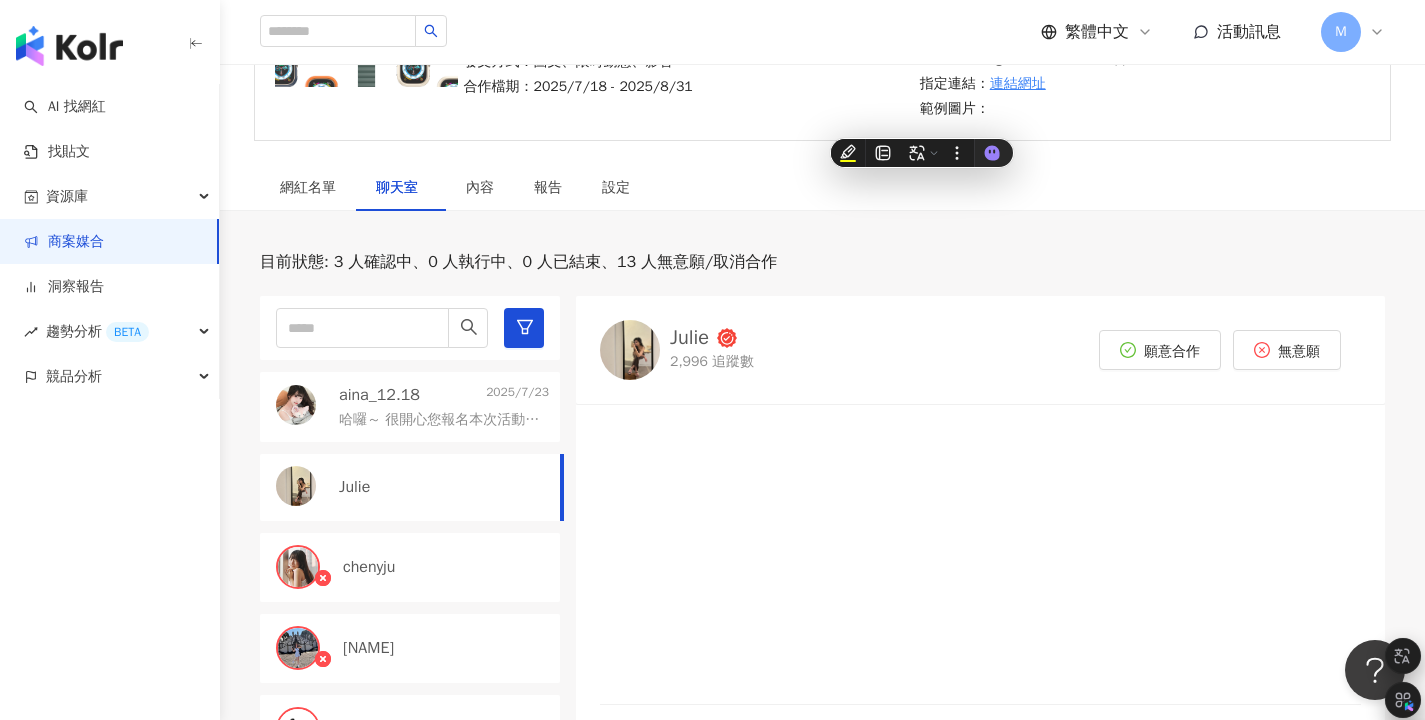 scroll, scrollTop: 532, scrollLeft: 0, axis: vertical 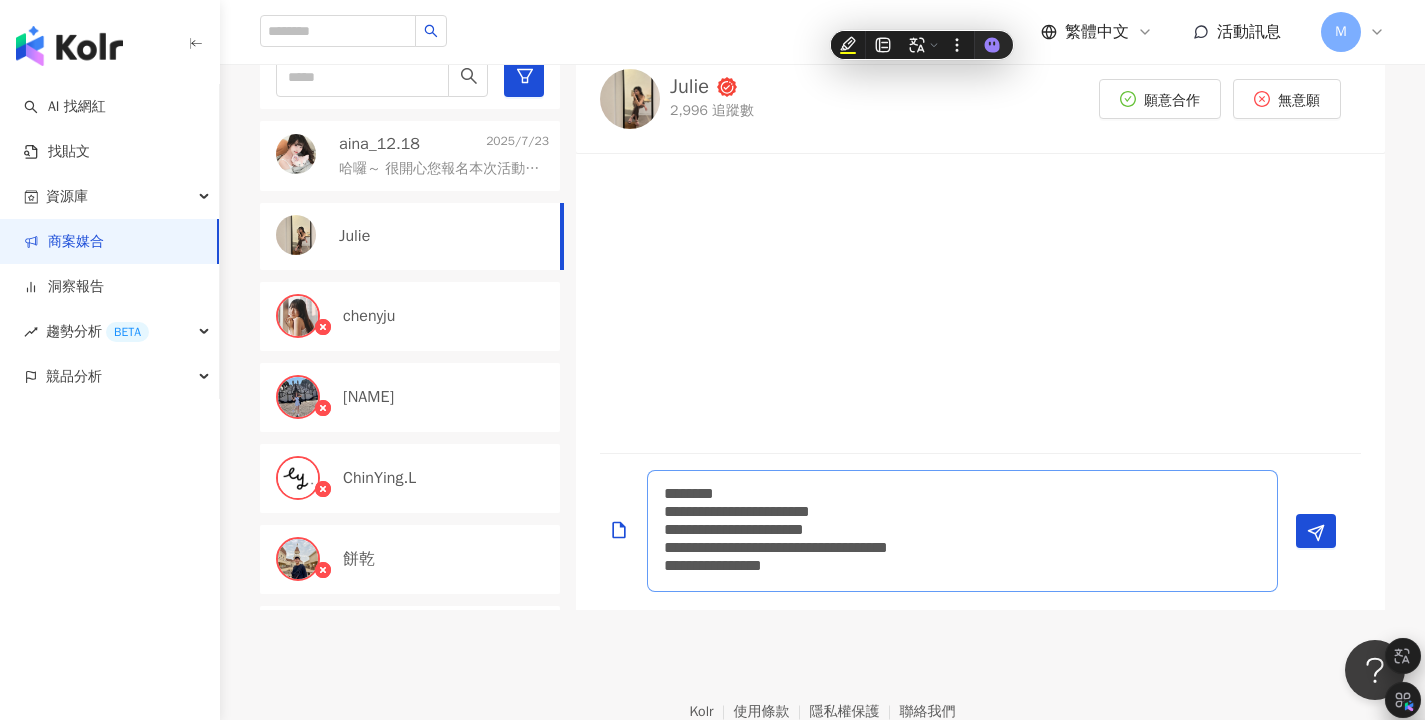 click on "**********" at bounding box center (962, 531) 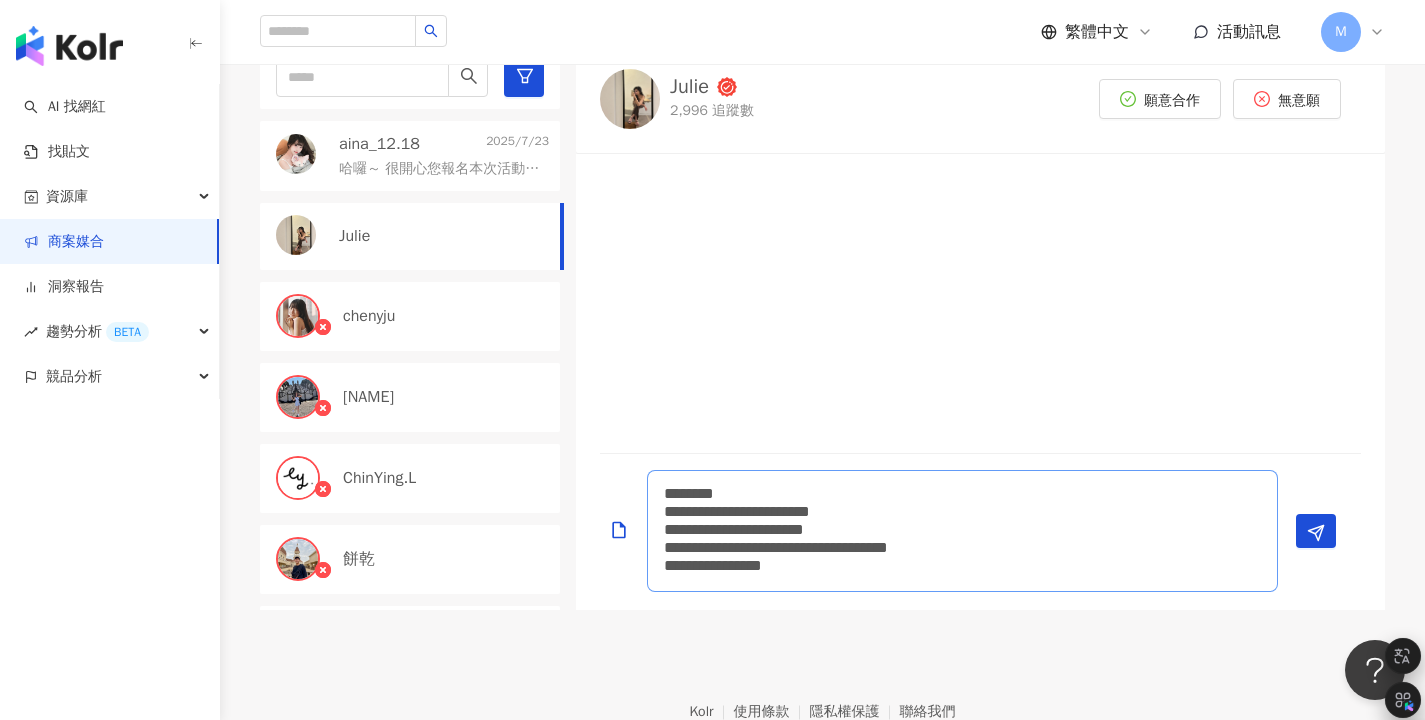 paste on "**********" 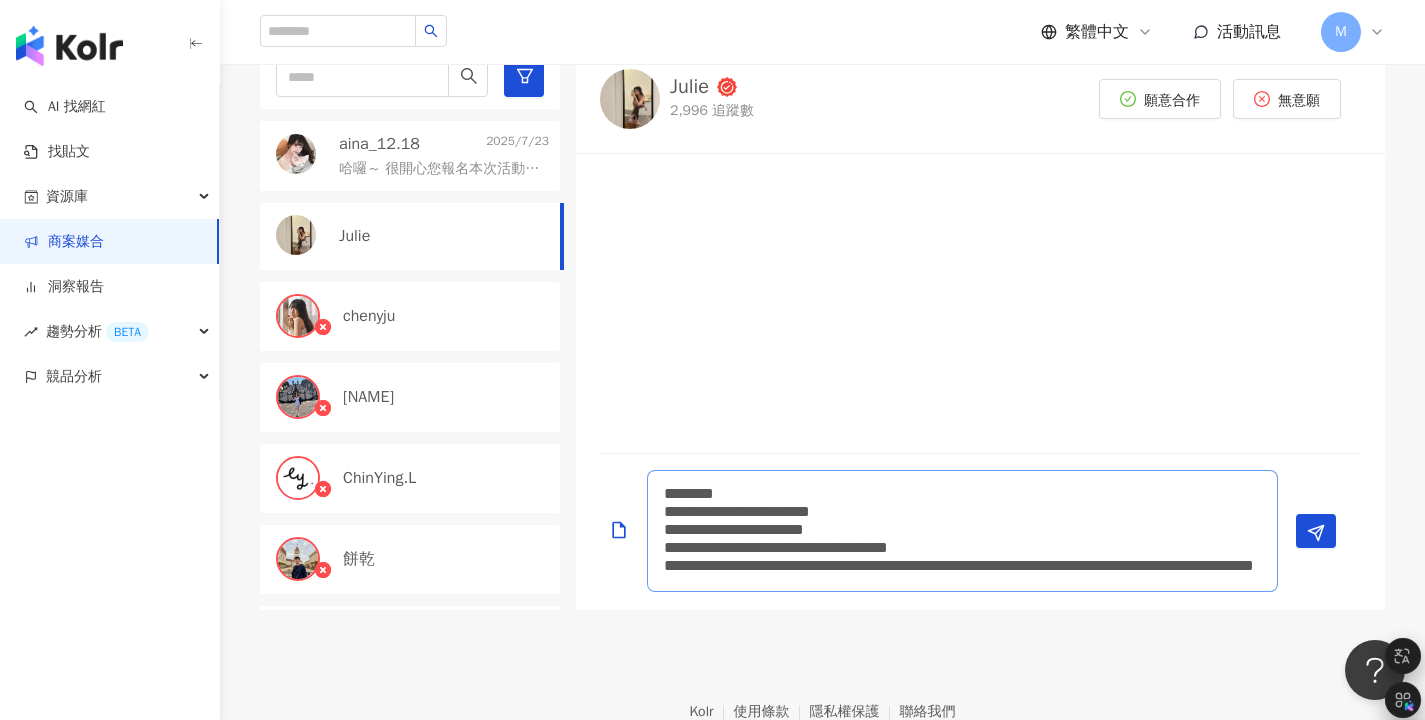scroll, scrollTop: 2, scrollLeft: 0, axis: vertical 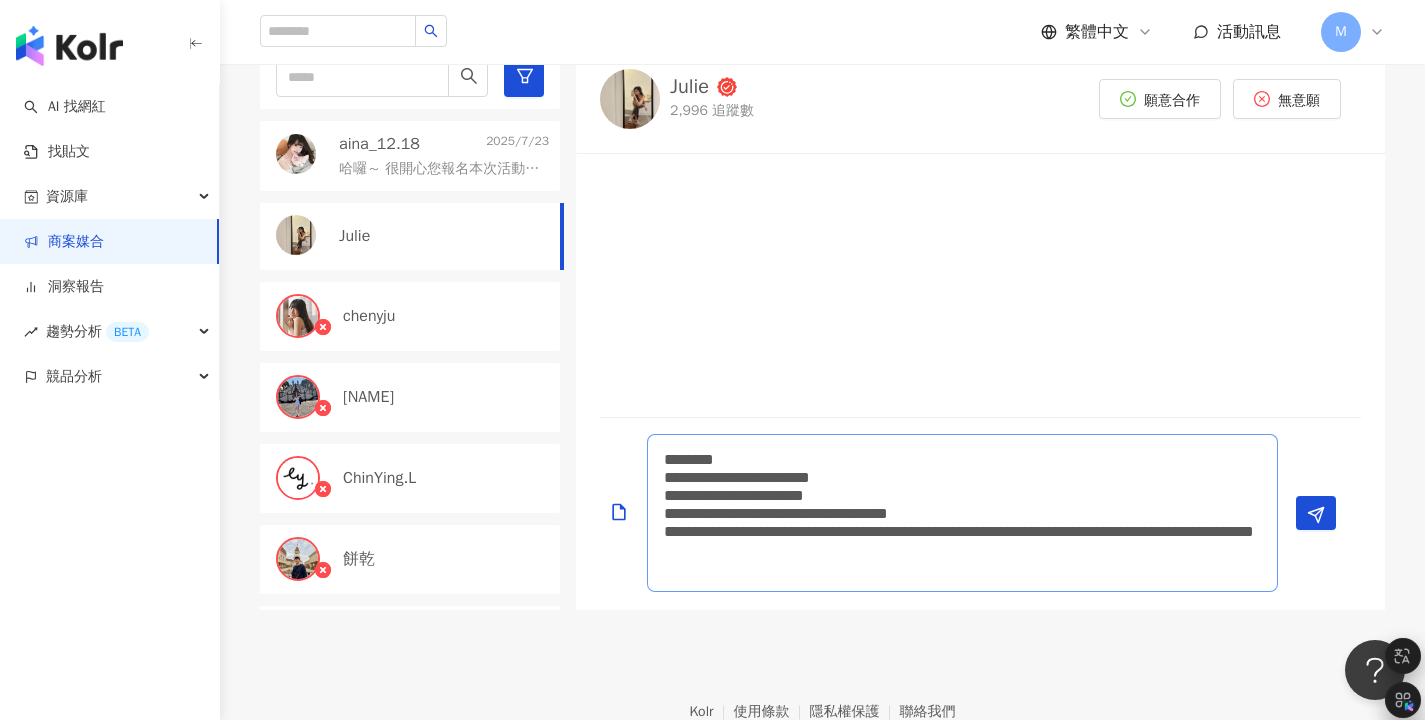 type on "**********" 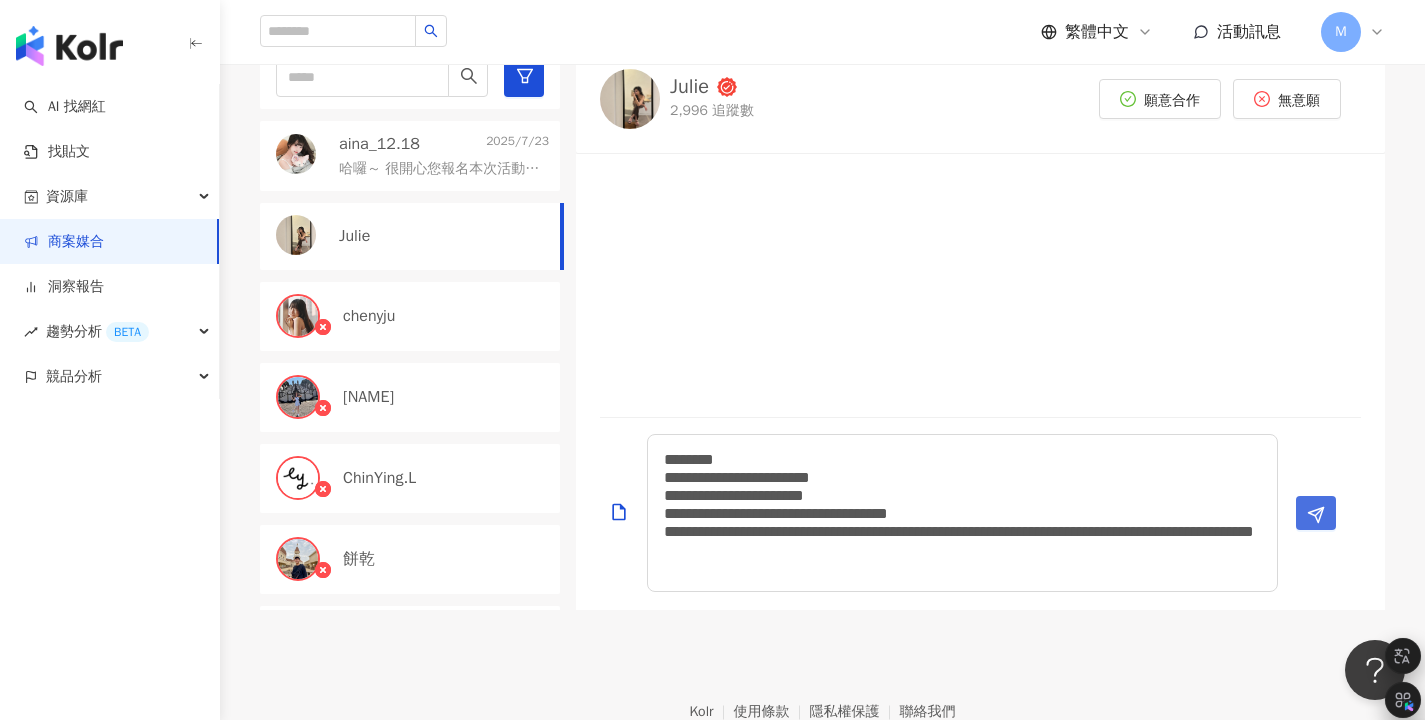 click at bounding box center [1316, 513] 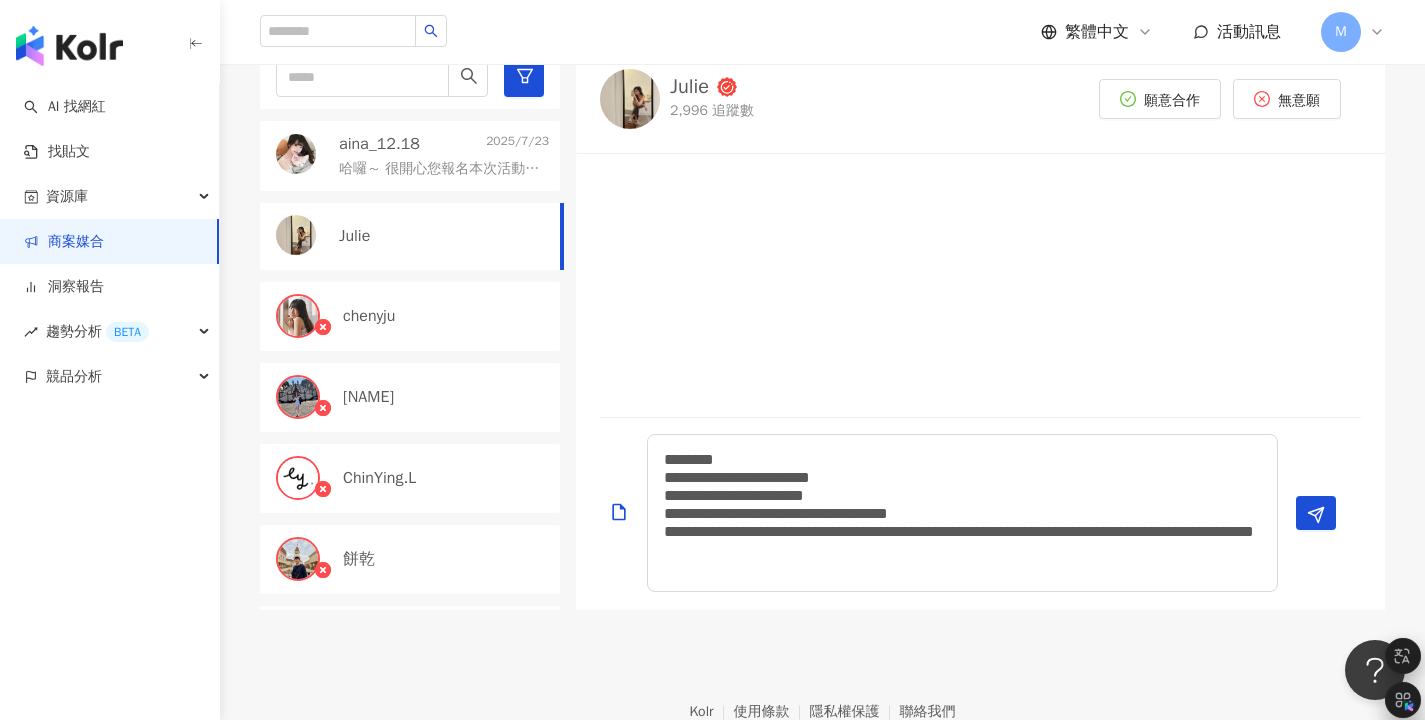 type 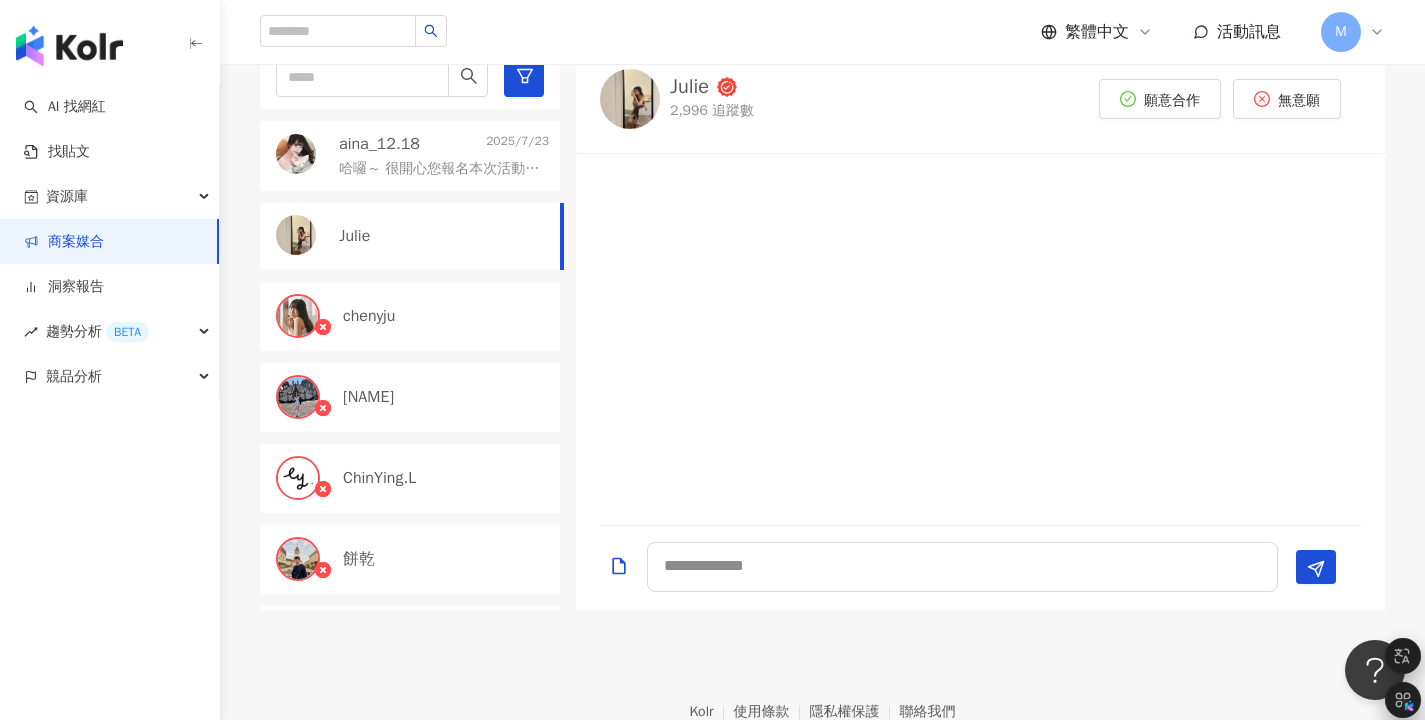 scroll, scrollTop: 0, scrollLeft: 0, axis: both 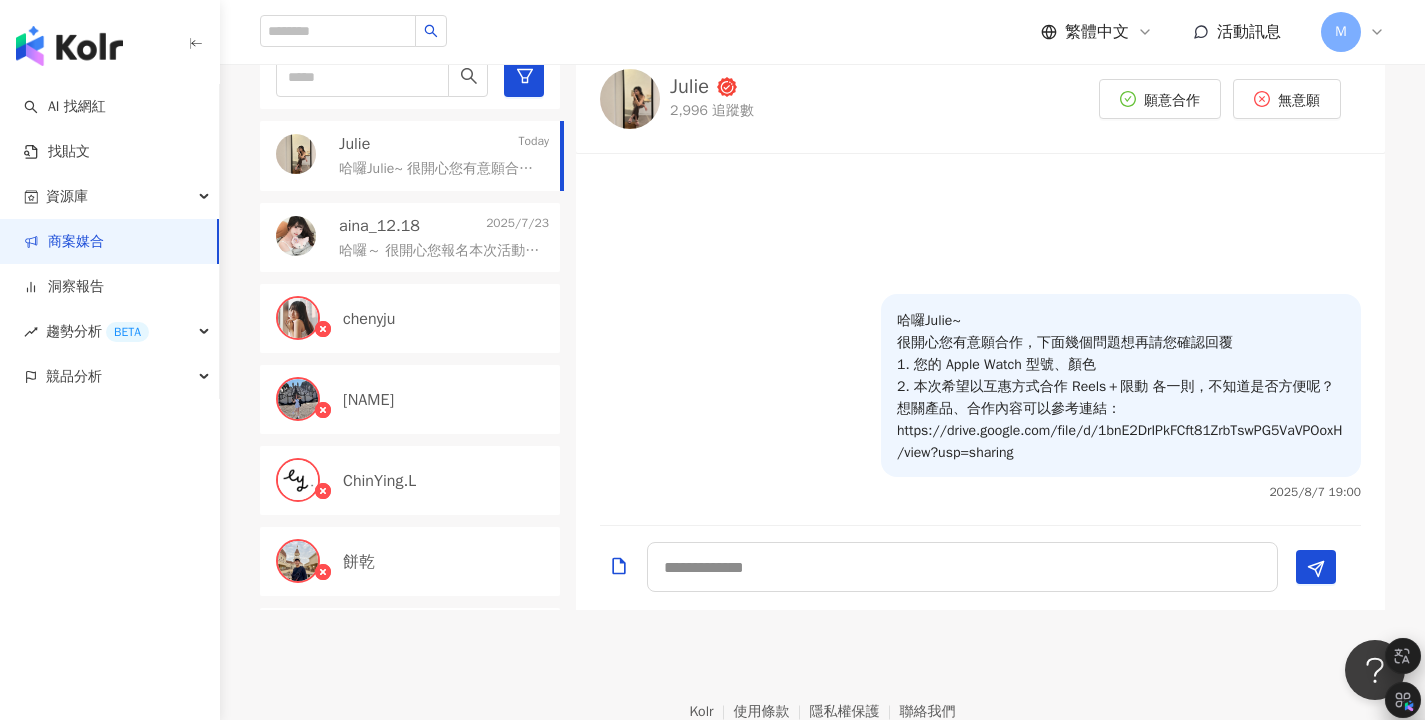click on "商案媒合" at bounding box center [64, 242] 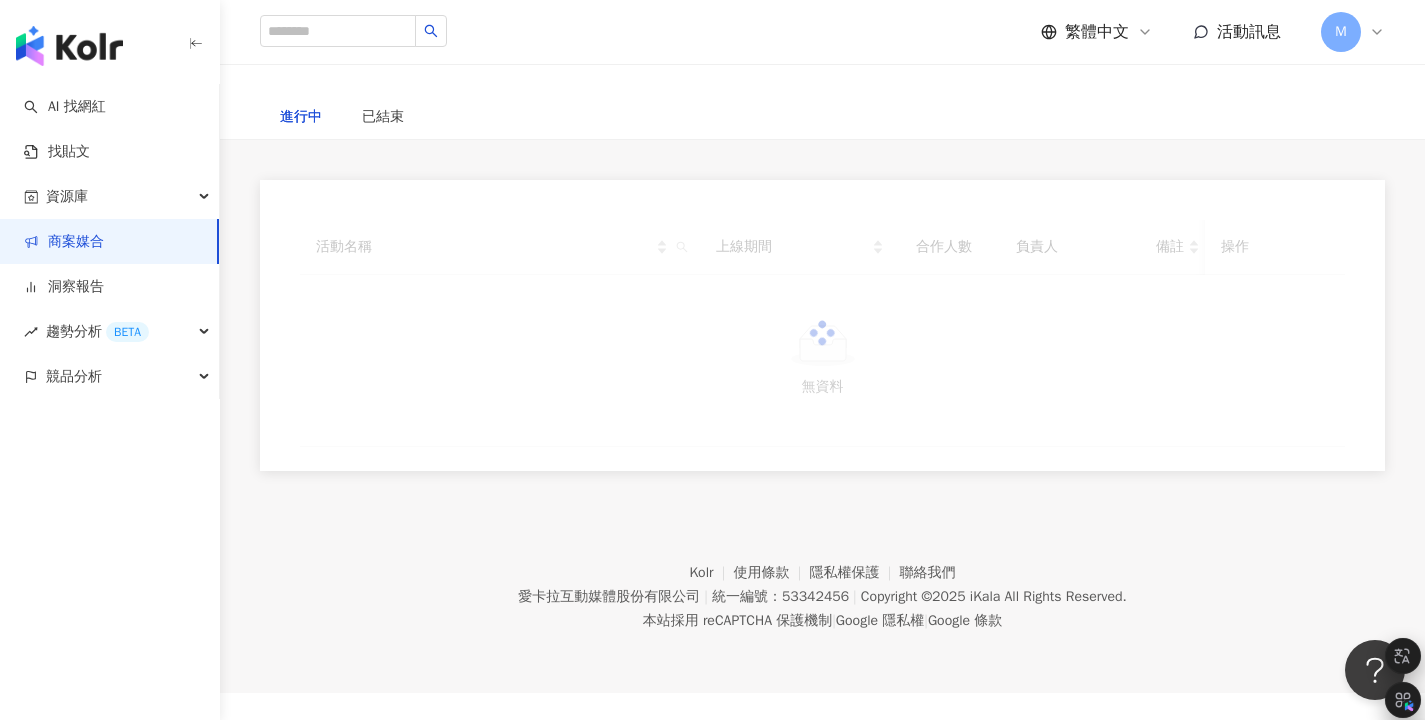 scroll, scrollTop: 0, scrollLeft: 0, axis: both 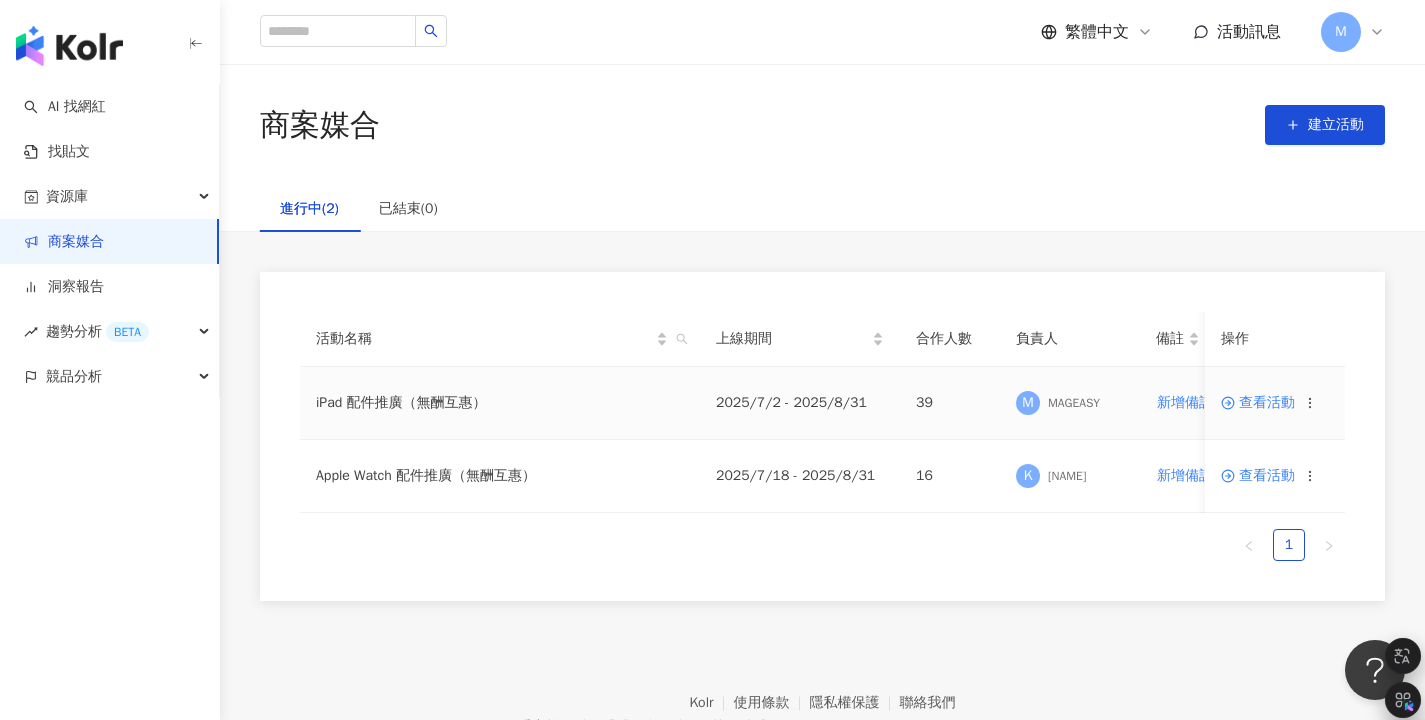click on "iPad 配件推廣（無酬互惠）" at bounding box center (500, 403) 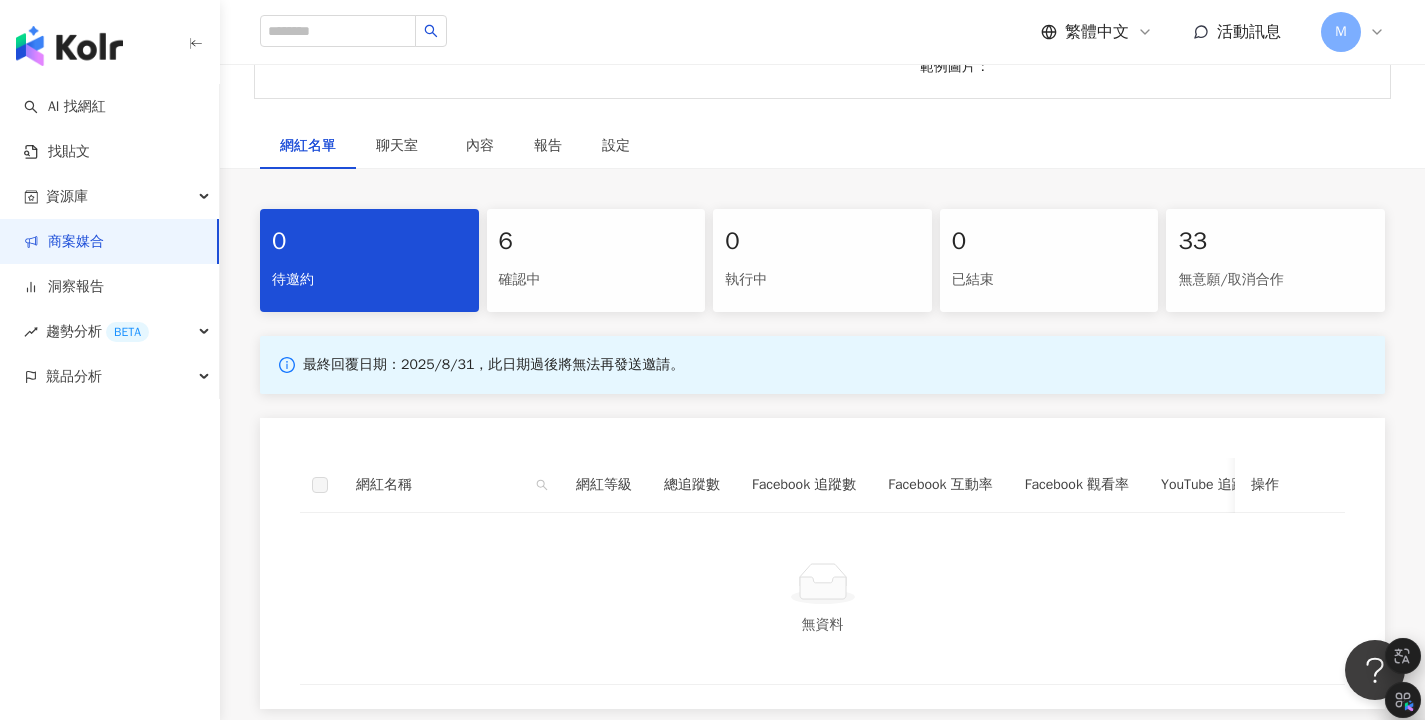 scroll, scrollTop: 342, scrollLeft: 0, axis: vertical 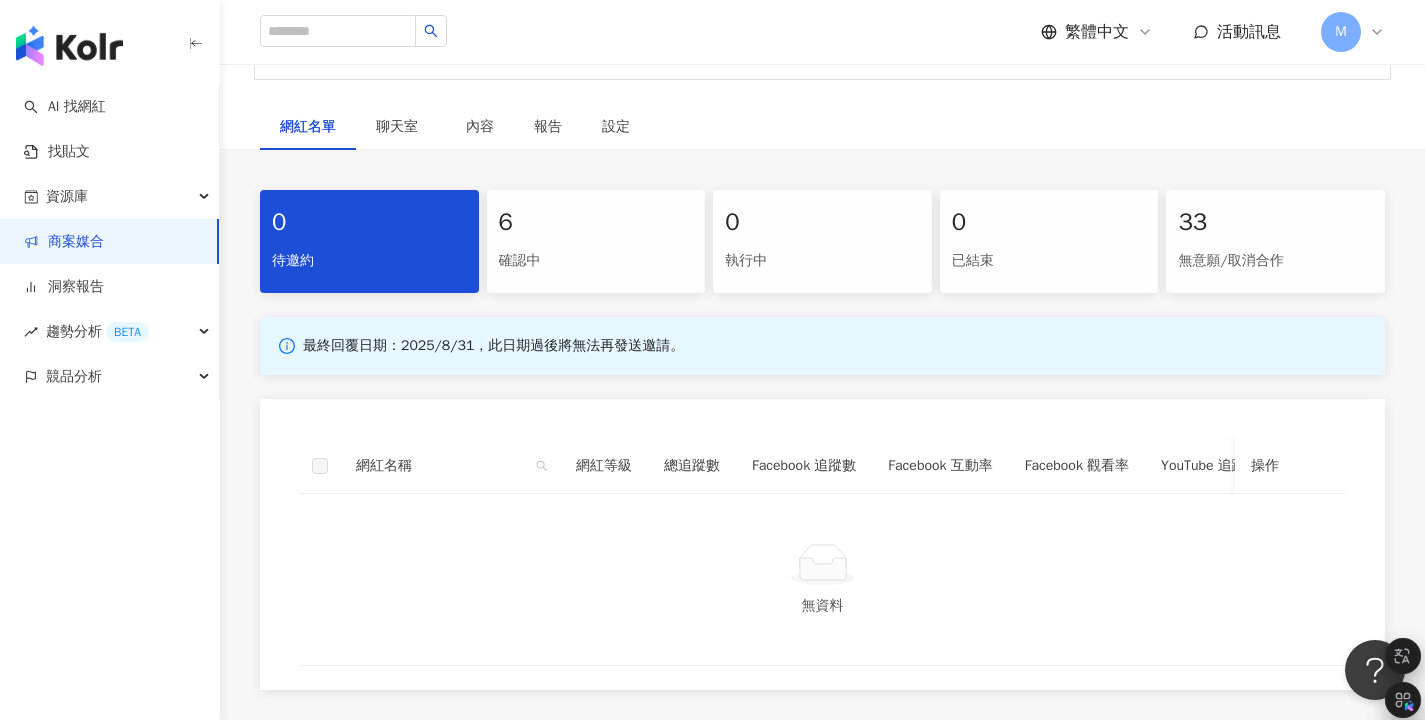 click on "確認中" at bounding box center (596, 261) 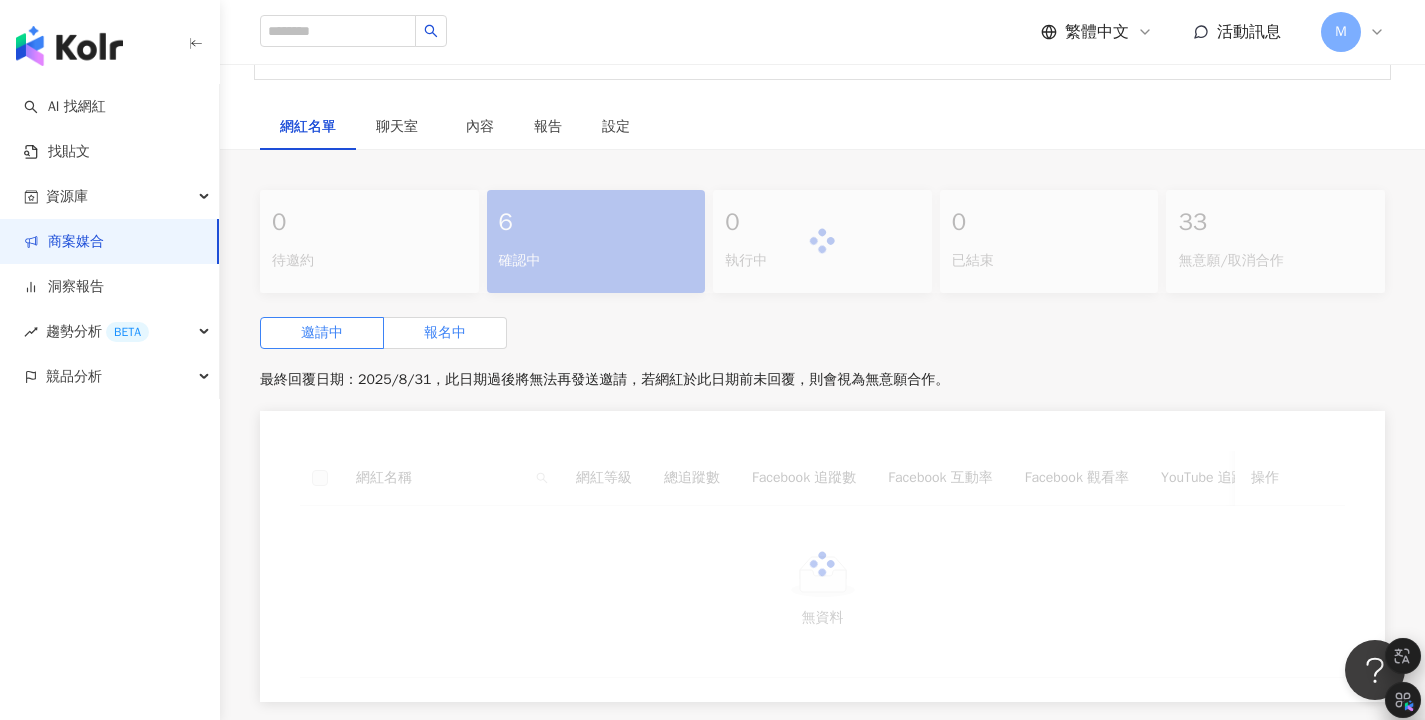 click on "報名中" at bounding box center [445, 332] 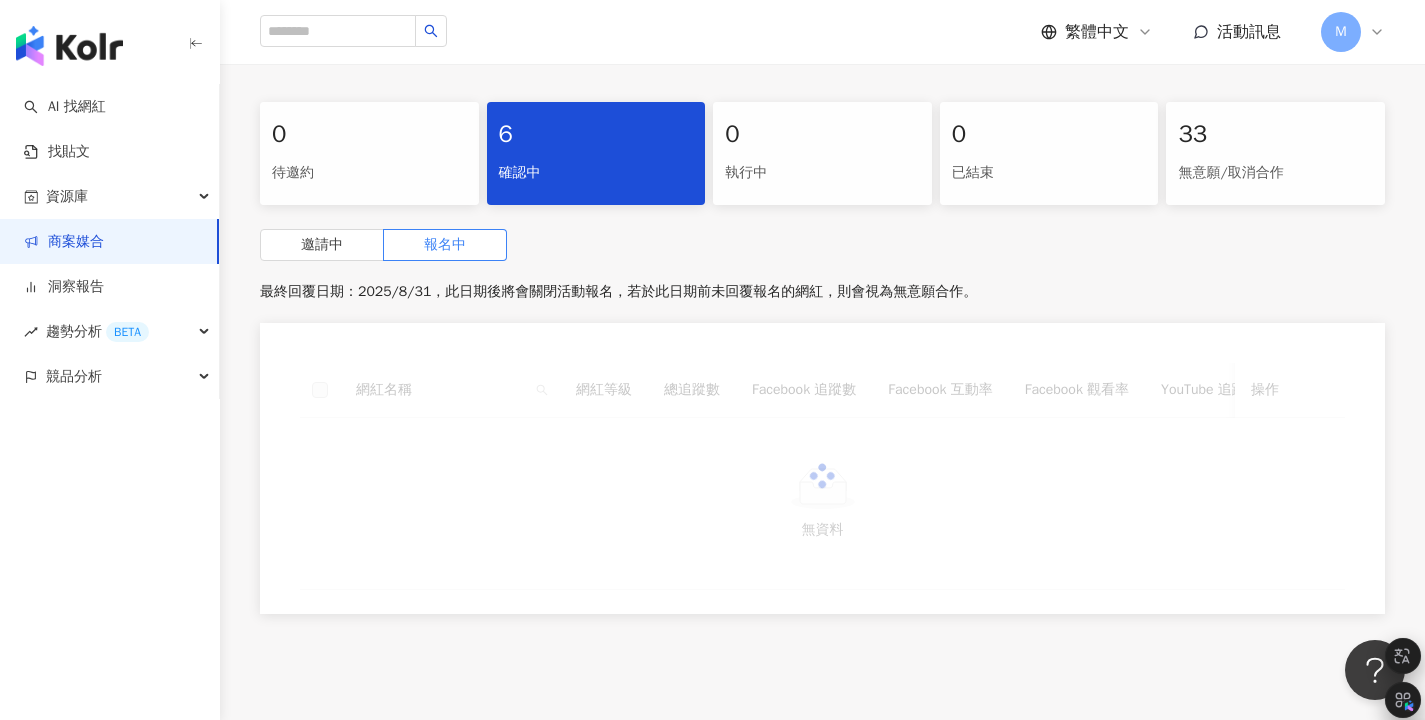 scroll, scrollTop: 573, scrollLeft: 0, axis: vertical 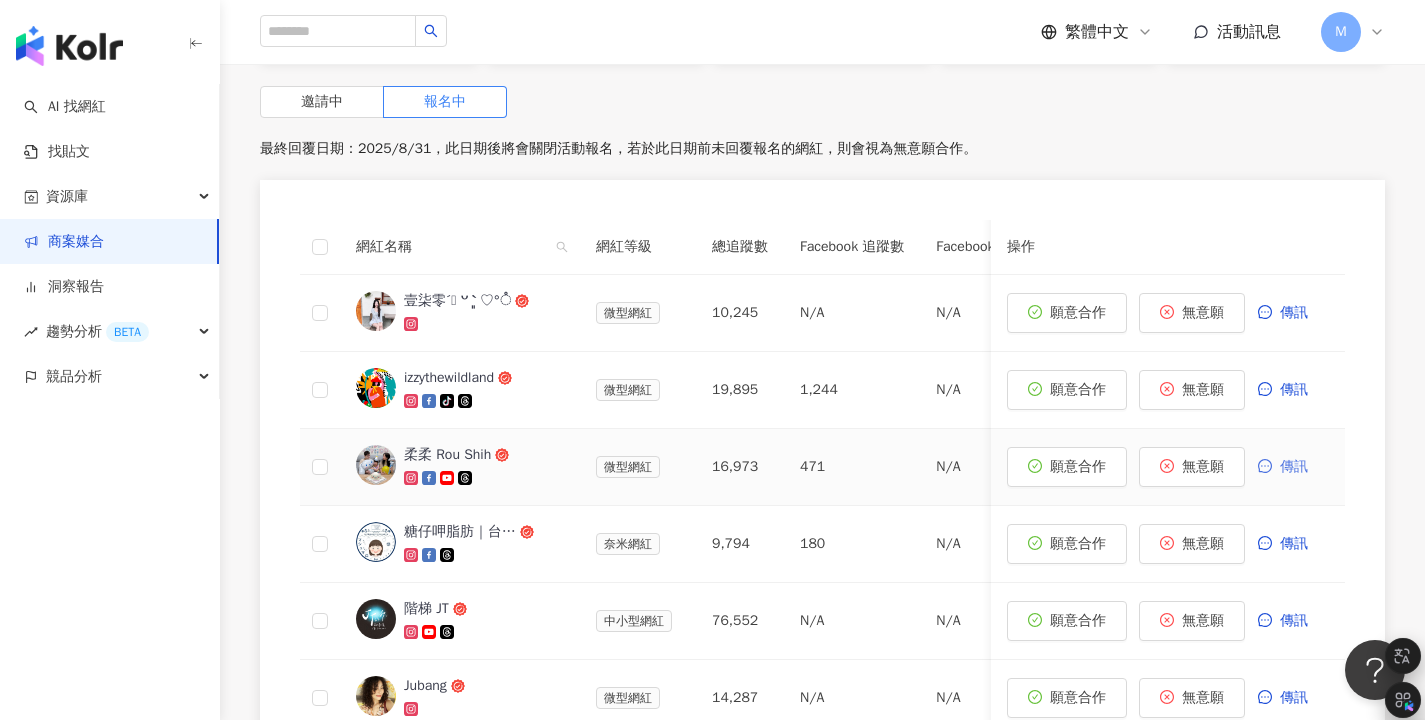 click on "傳訊" at bounding box center [1294, 467] 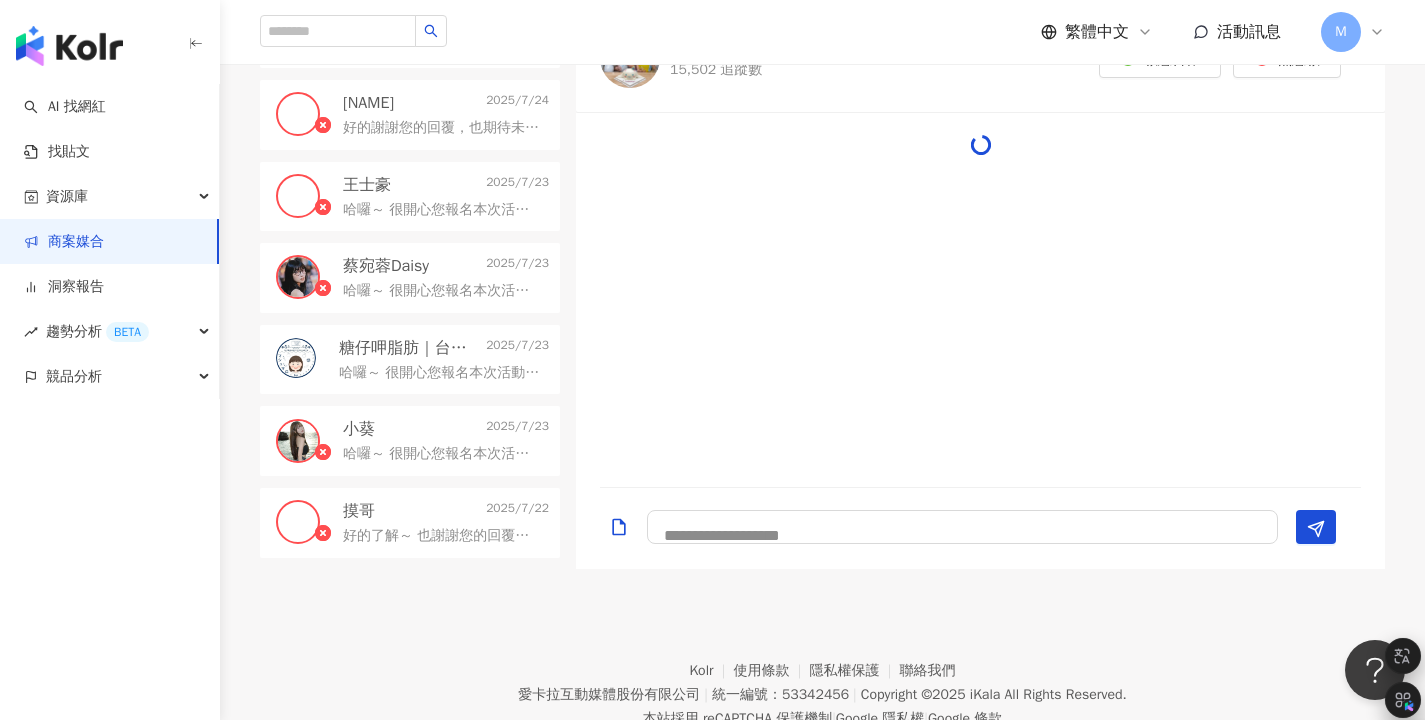 scroll, scrollTop: 561, scrollLeft: 0, axis: vertical 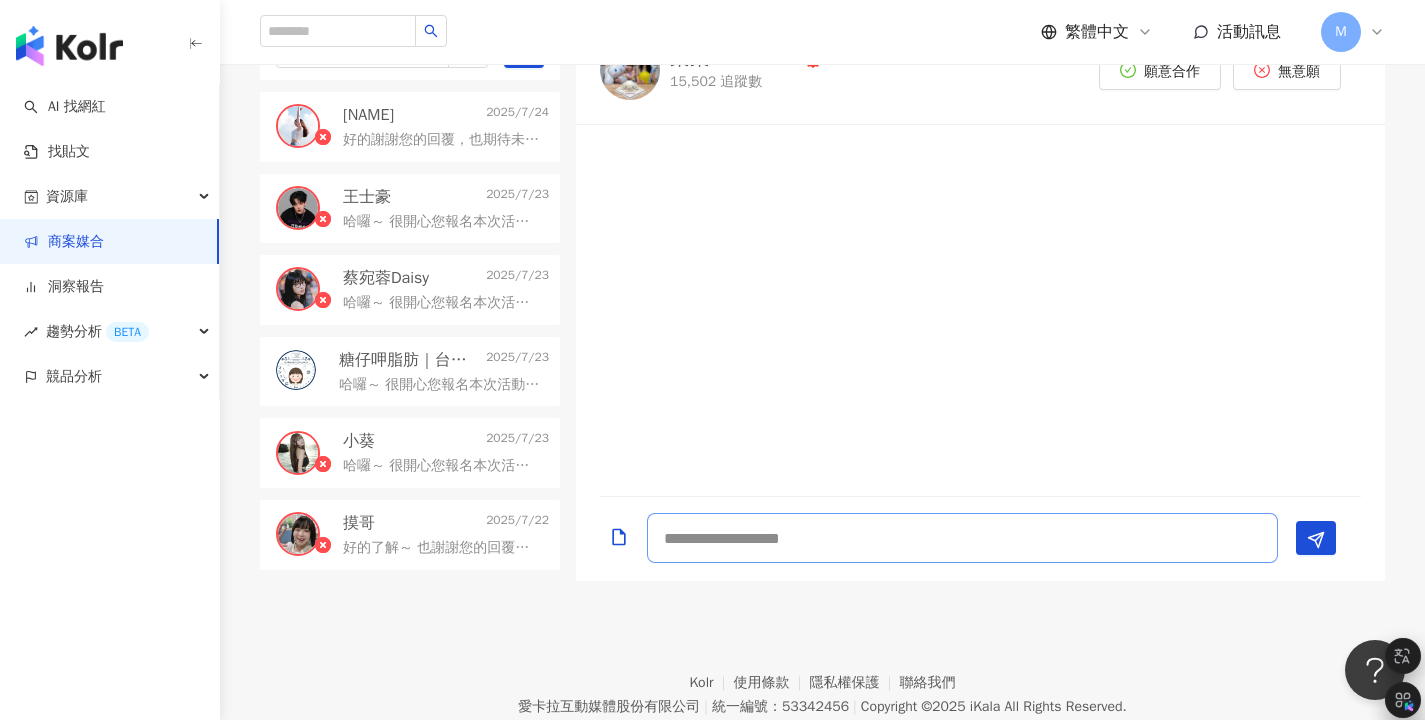 click at bounding box center (962, 538) 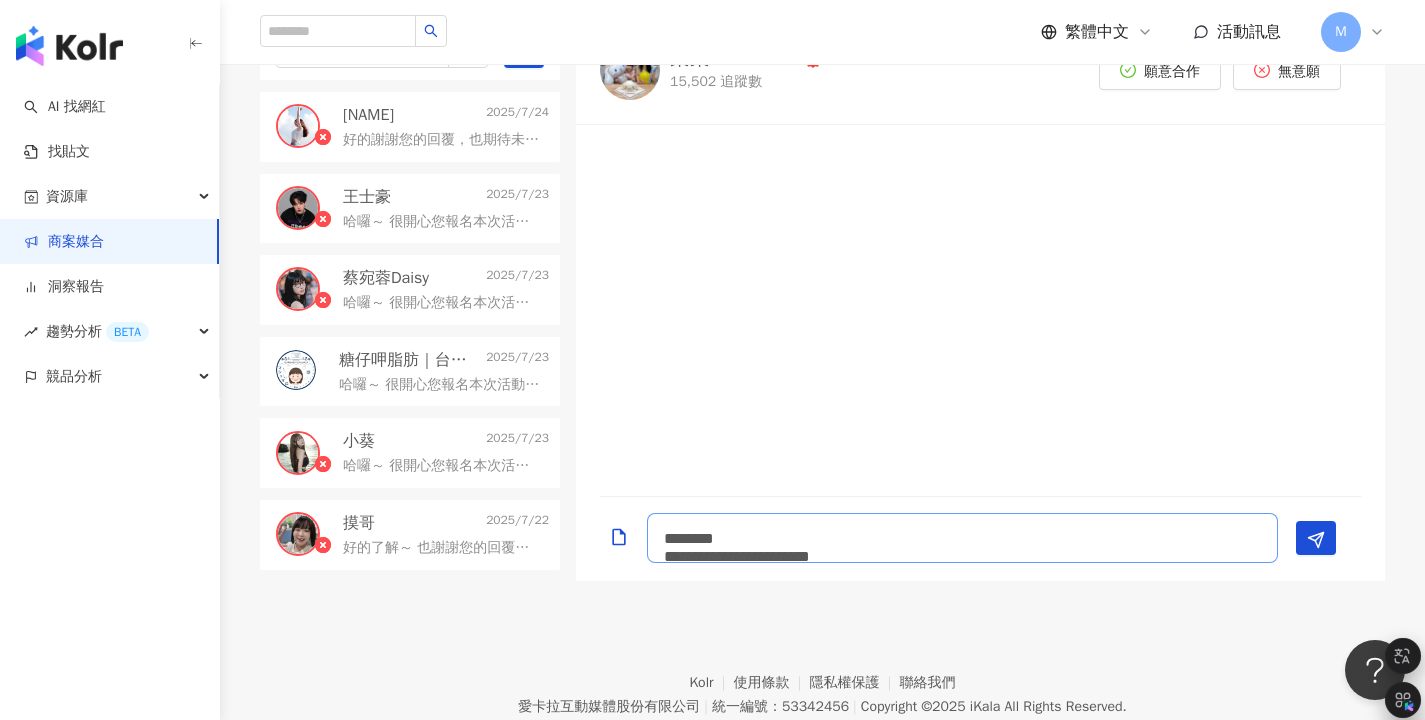 scroll, scrollTop: 2, scrollLeft: 0, axis: vertical 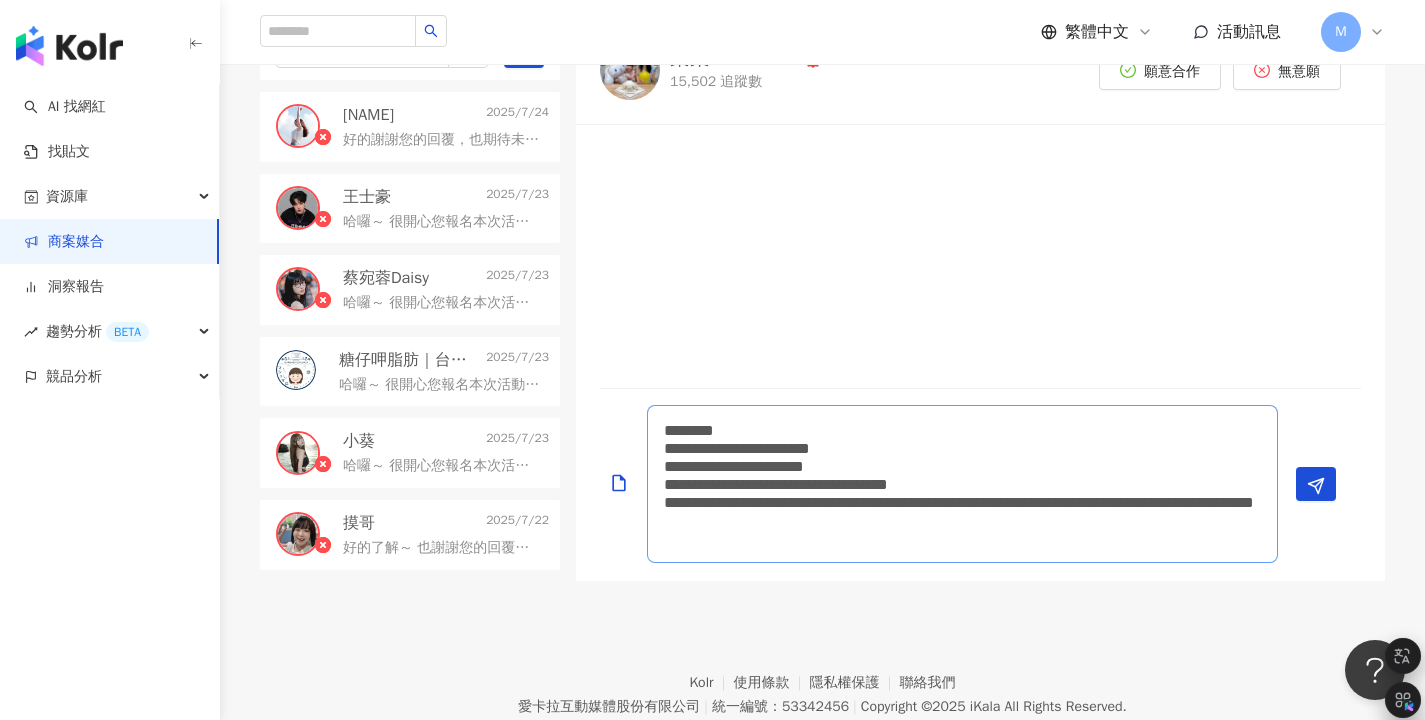 click on "**********" at bounding box center (962, 484) 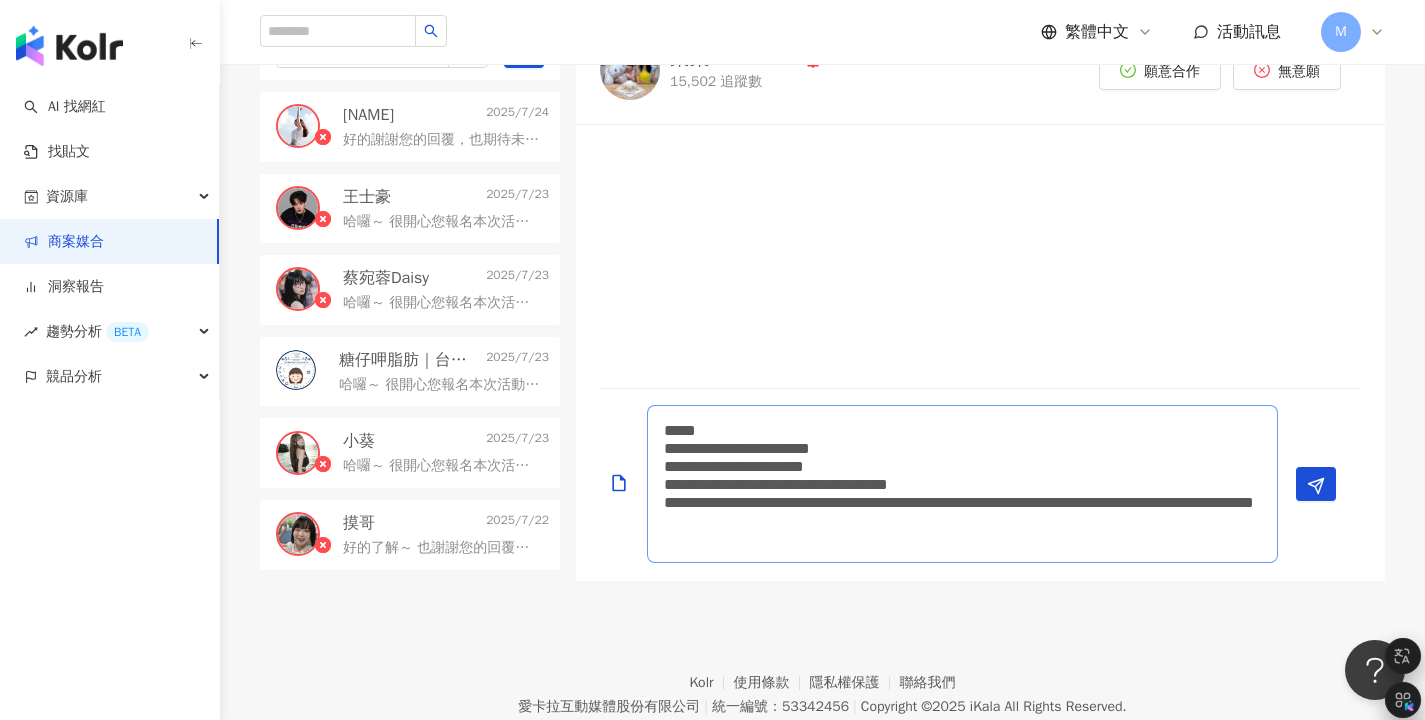 click on "**********" at bounding box center (962, 484) 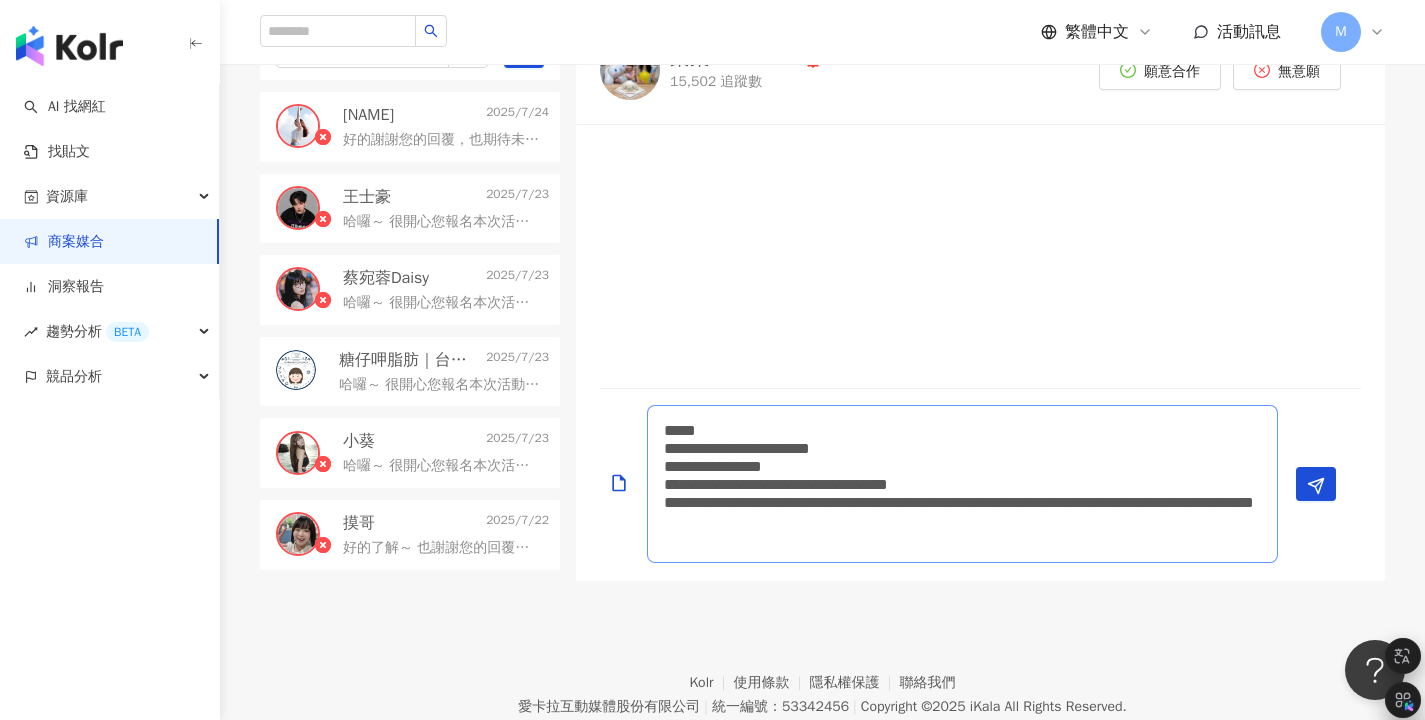 click on "**********" at bounding box center [962, 484] 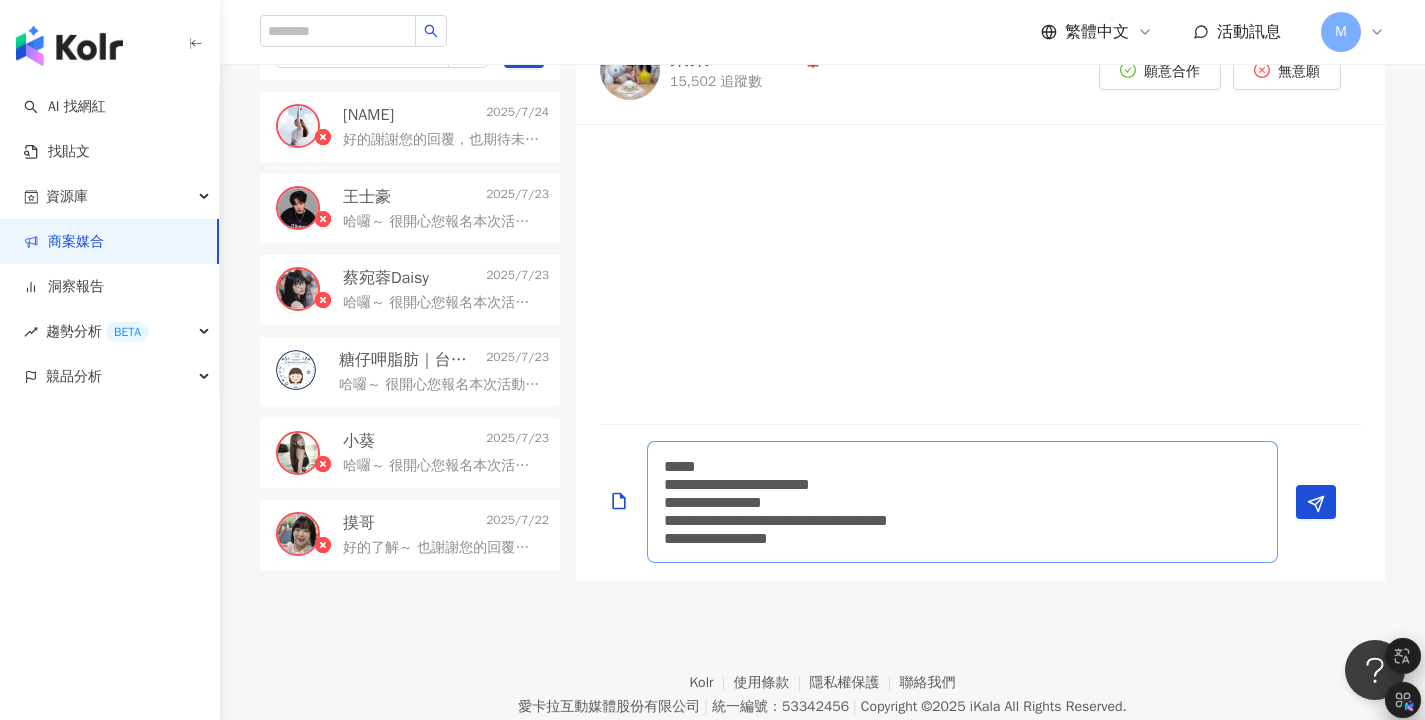 scroll, scrollTop: 2, scrollLeft: 0, axis: vertical 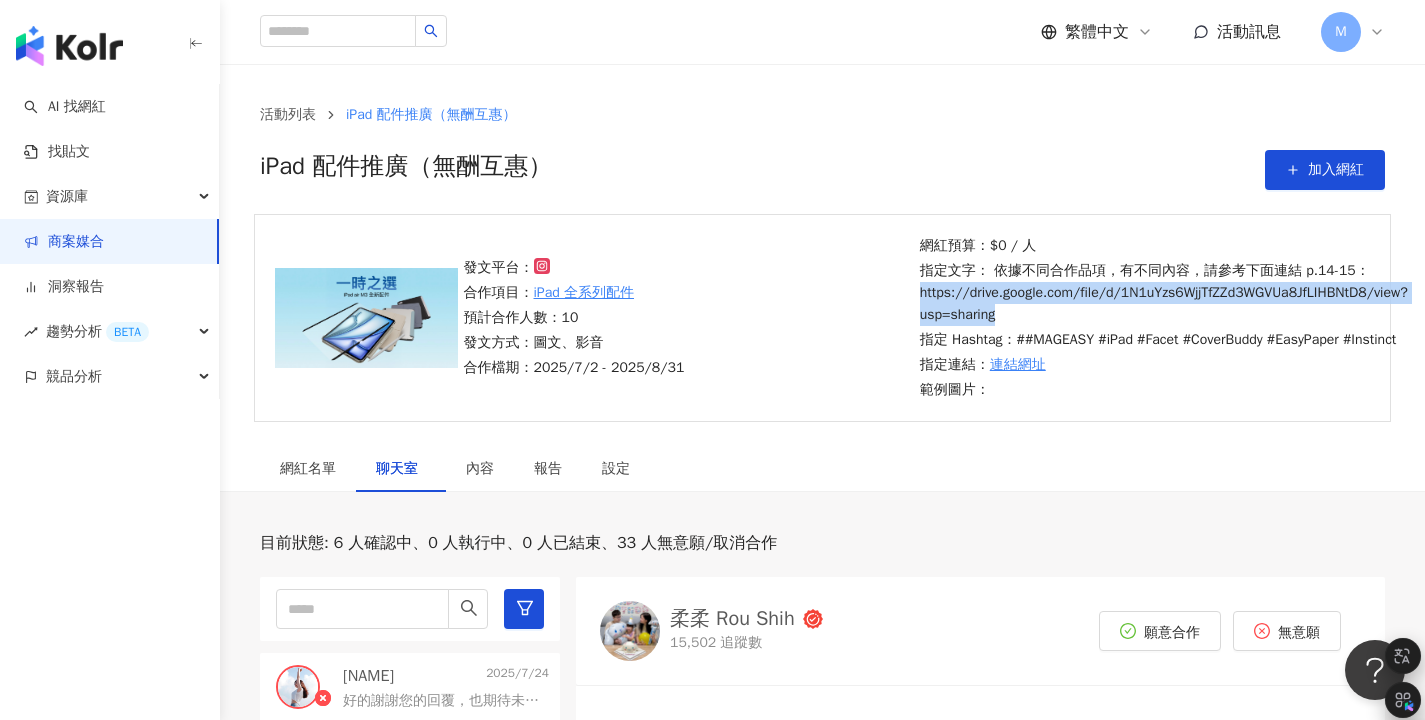 drag, startPoint x: 1007, startPoint y: 315, endPoint x: 922, endPoint y: 297, distance: 86.88498 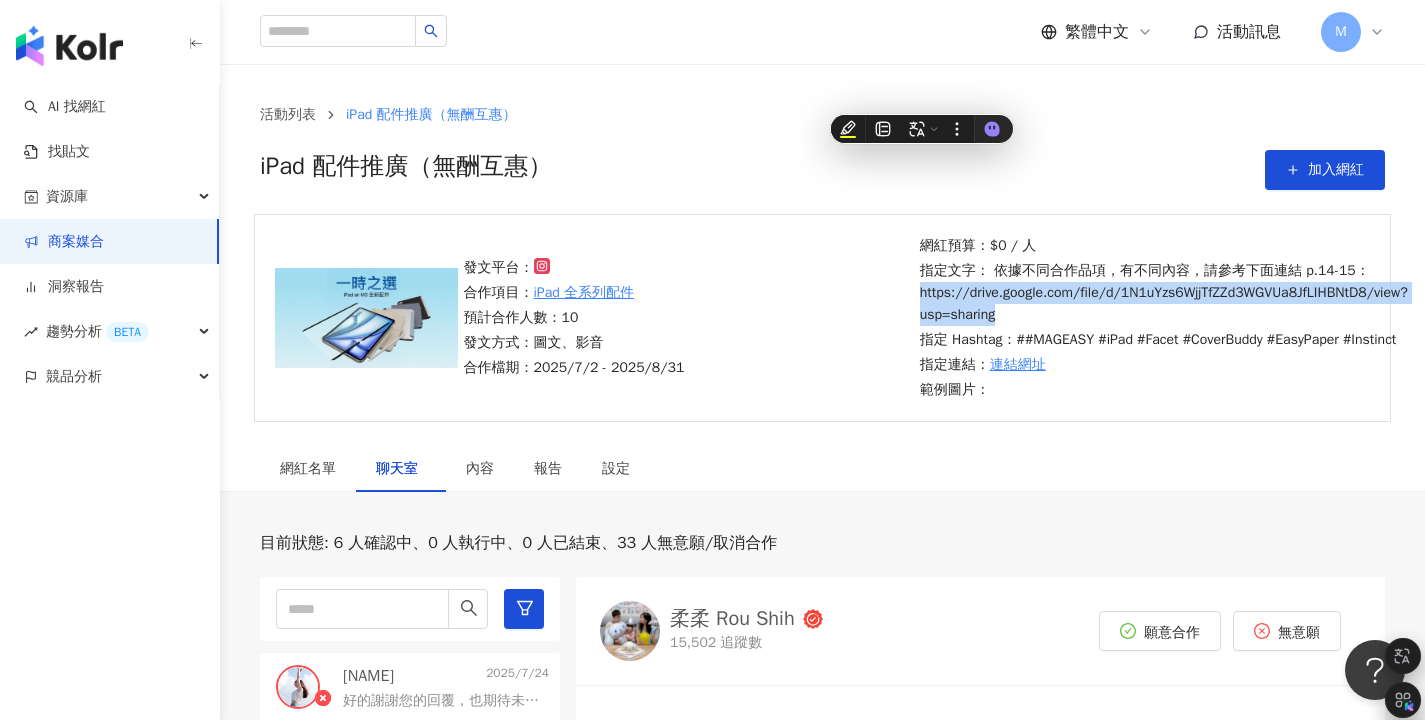 scroll, scrollTop: 644, scrollLeft: 0, axis: vertical 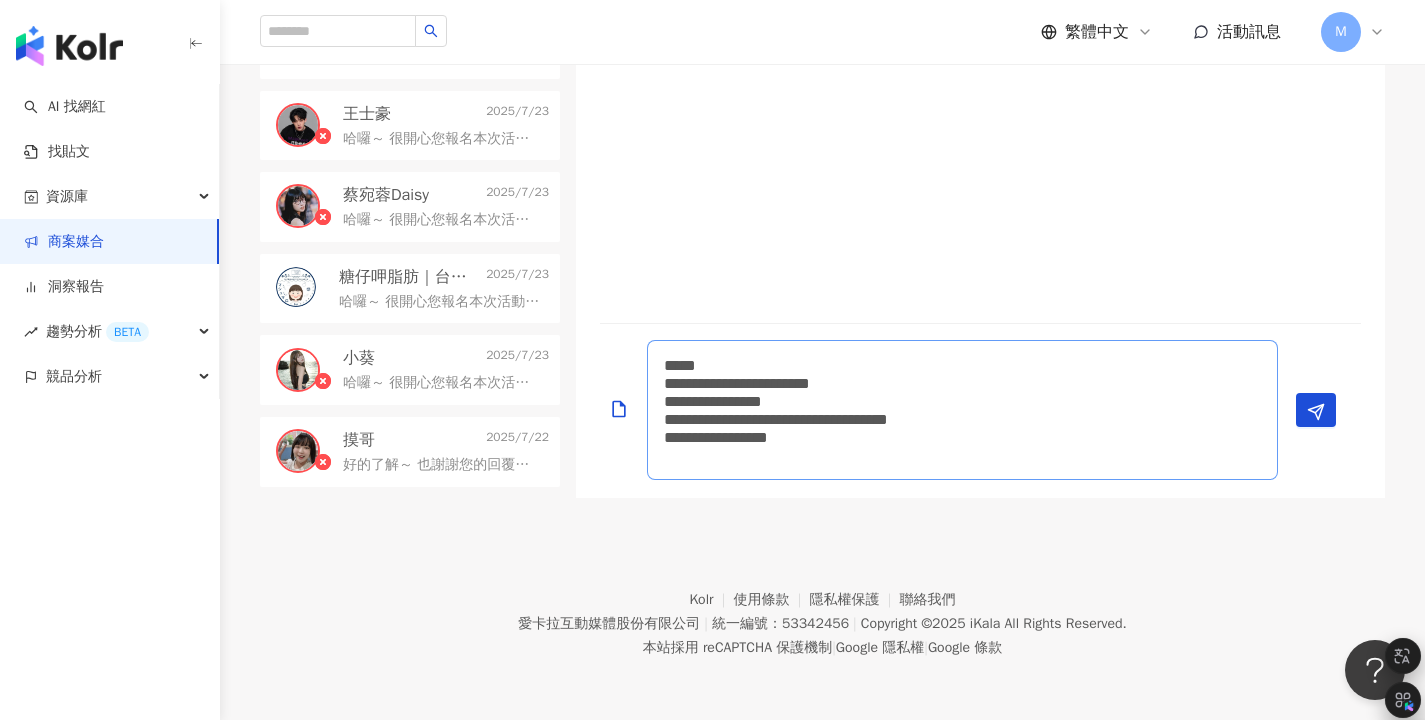 click on "**********" at bounding box center [962, 410] 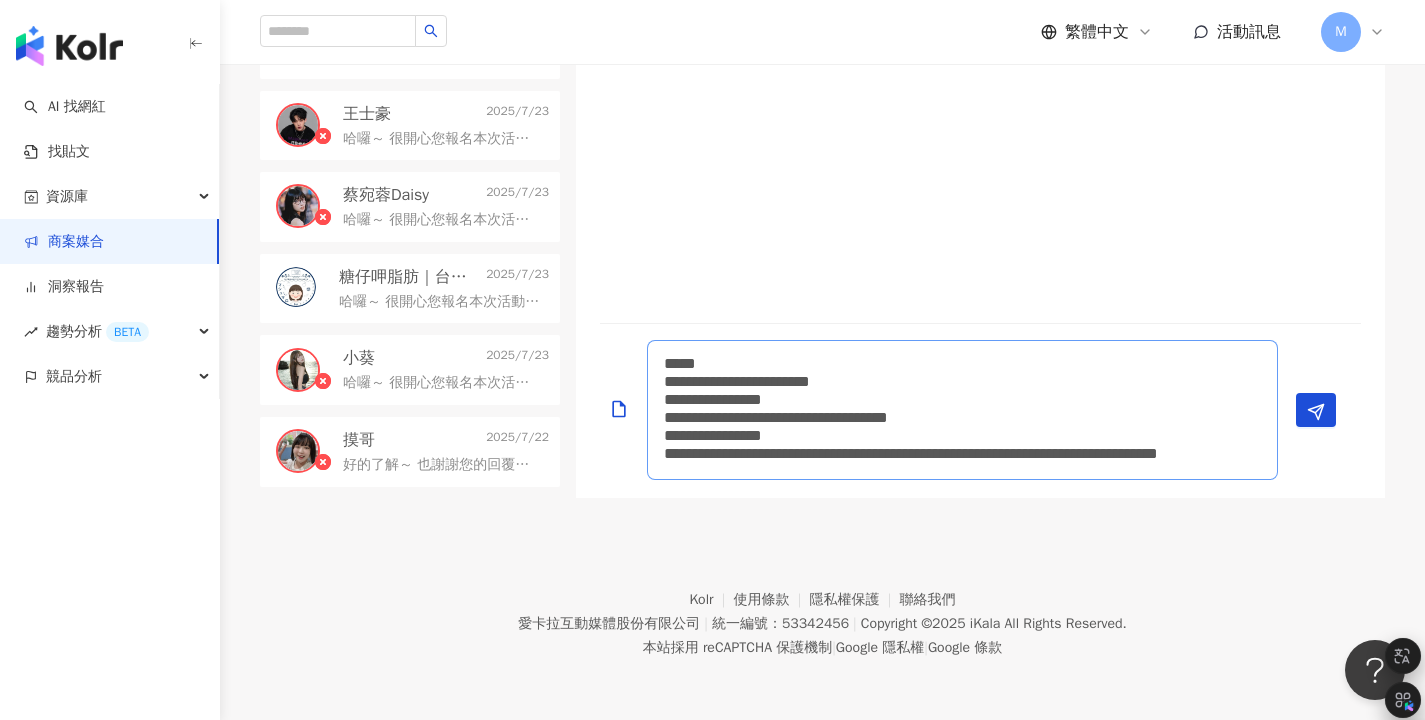 scroll, scrollTop: 2, scrollLeft: 0, axis: vertical 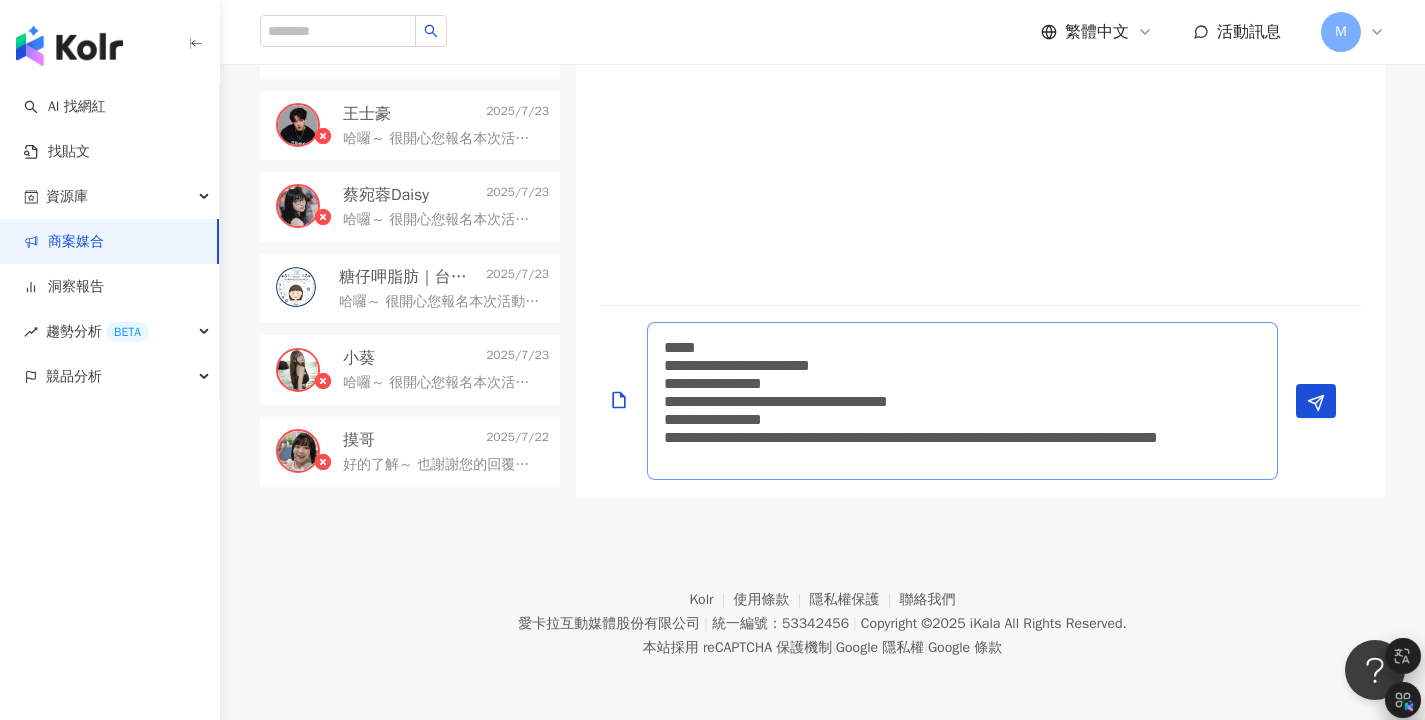 click on "**********" at bounding box center [962, 401] 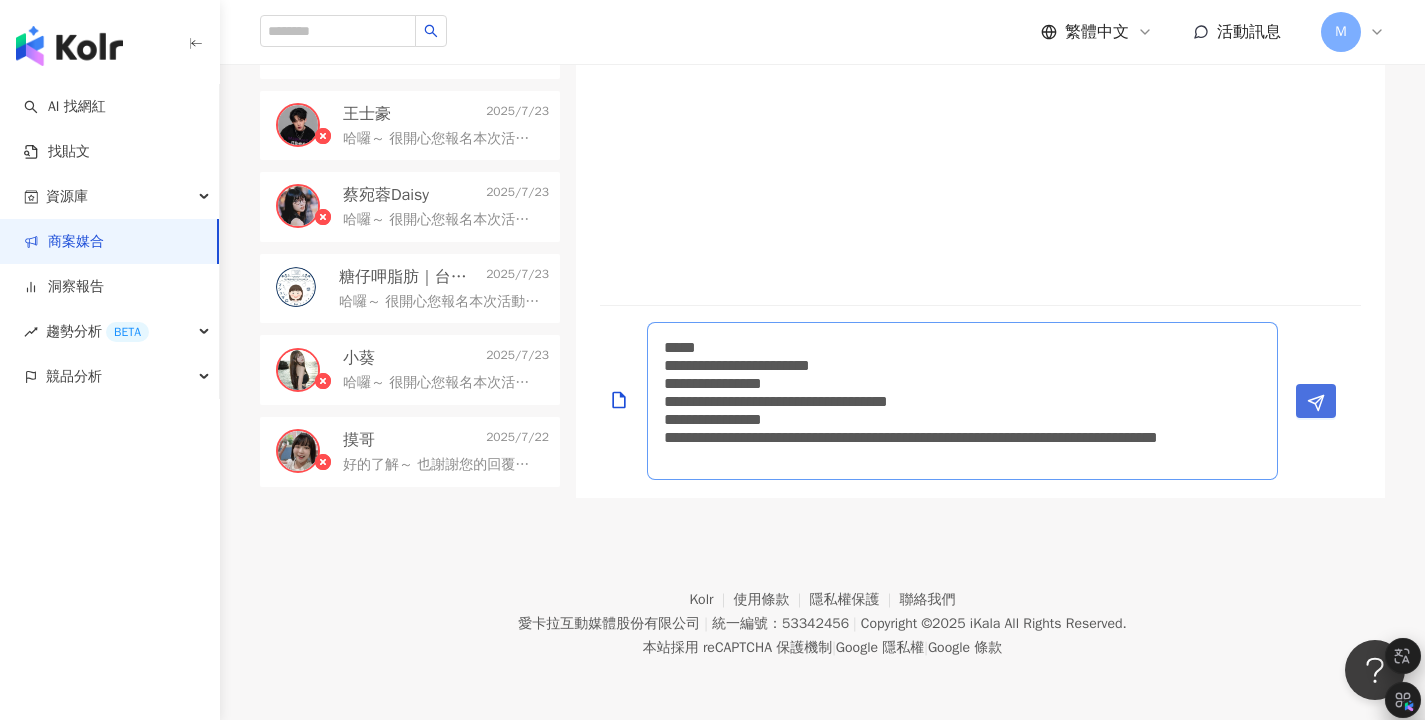 type on "**********" 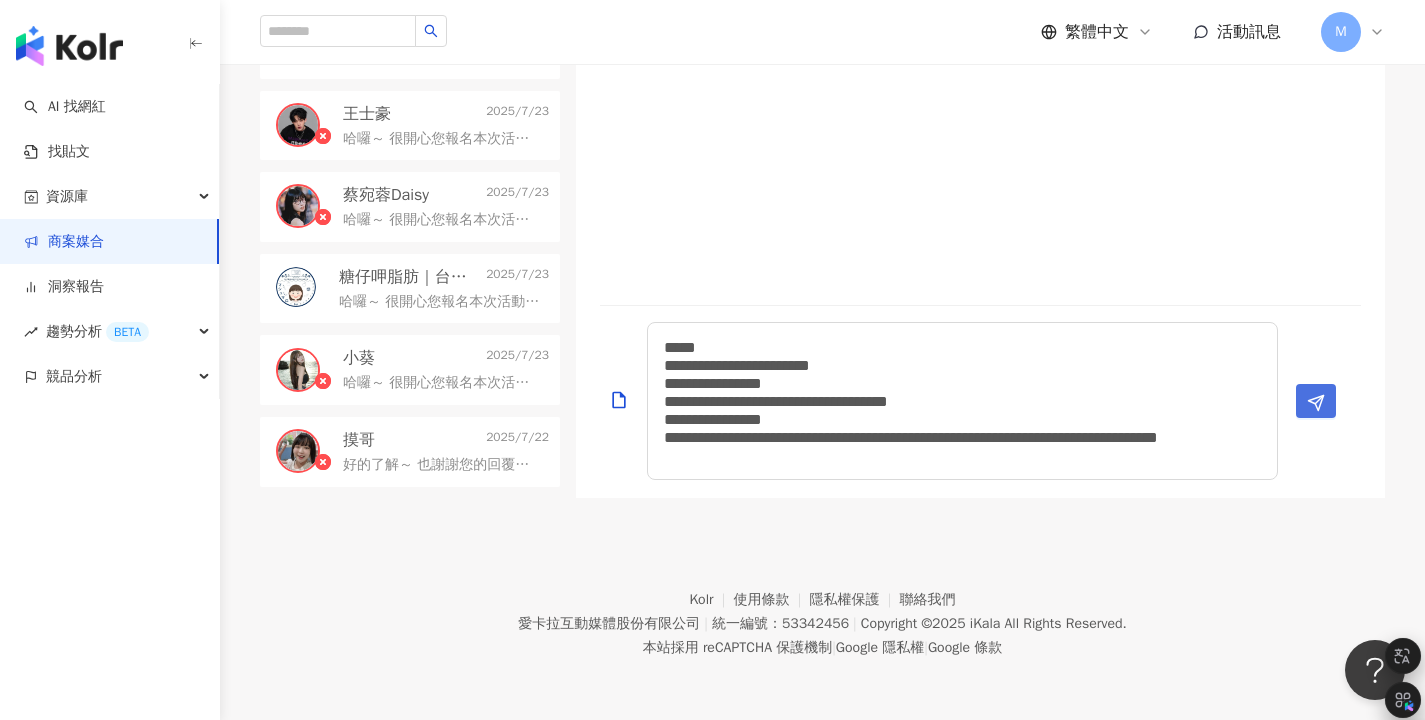 click 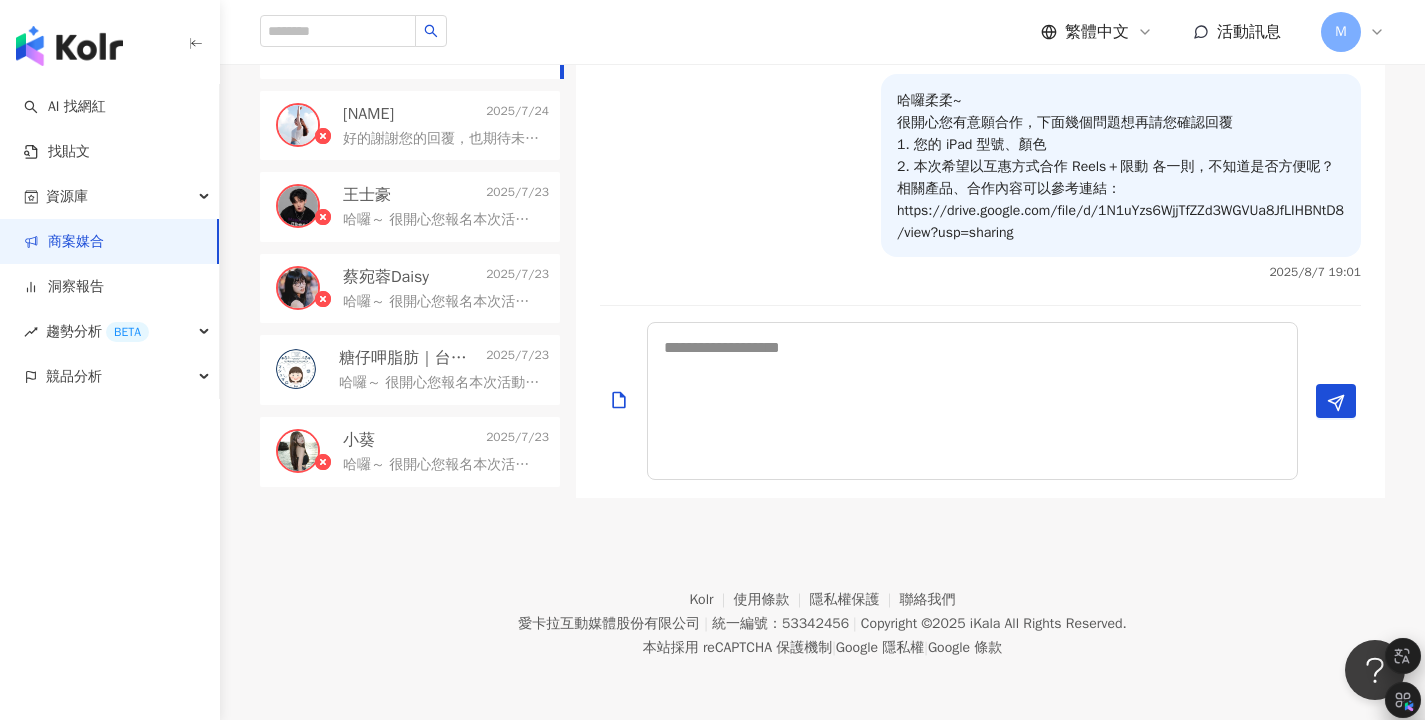 scroll, scrollTop: 0, scrollLeft: 0, axis: both 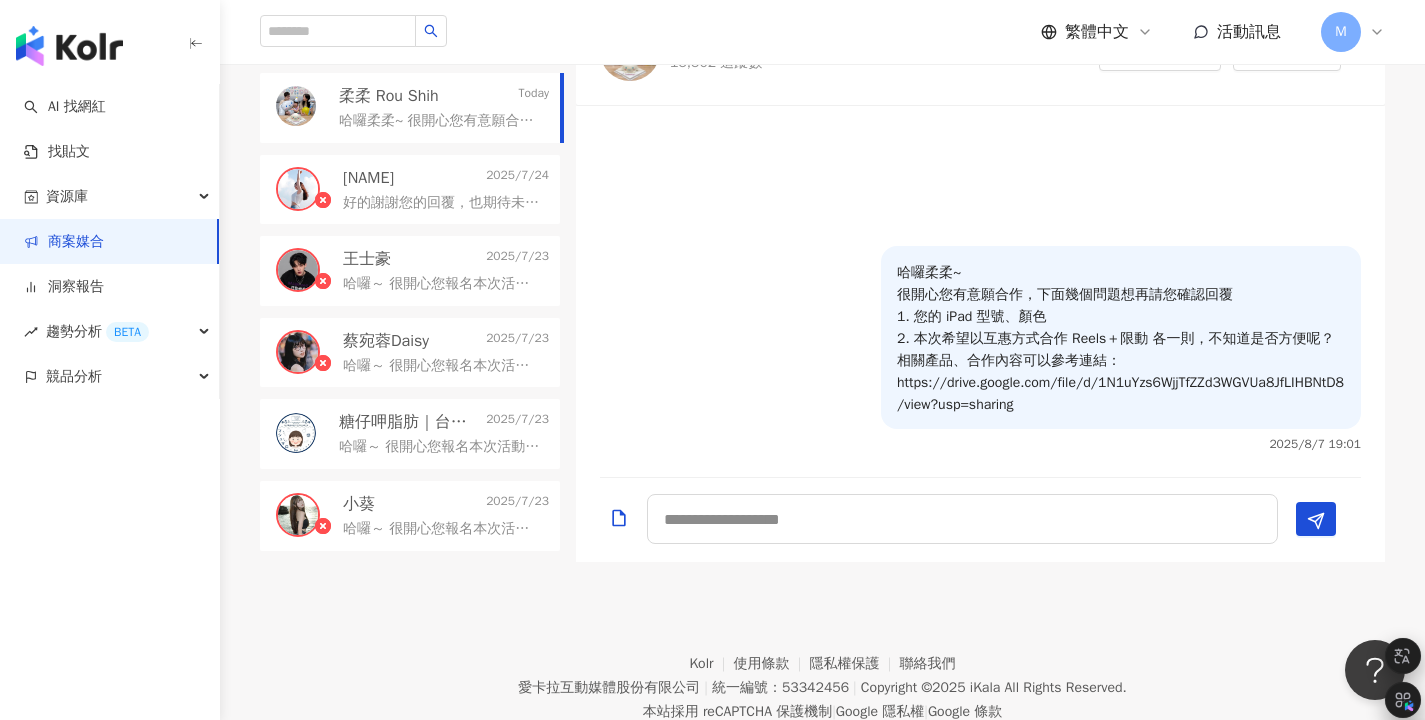 click on "哈囉柔柔~
很開心您有意願合作，下面幾個問題想再請您確認回覆
1. 您的 iPad 型號、顏色
2. 本次希望以互惠方式合作 Reels＋限動 各一則，不知道是否方便呢？
相關產品、合作內容可以參考連結：
https://drive.google.com/file/d/1N1uYzs6WjjTfZZd3WGVUa8JfLIHBNtD8/view?usp=sharing" at bounding box center (1121, 339) 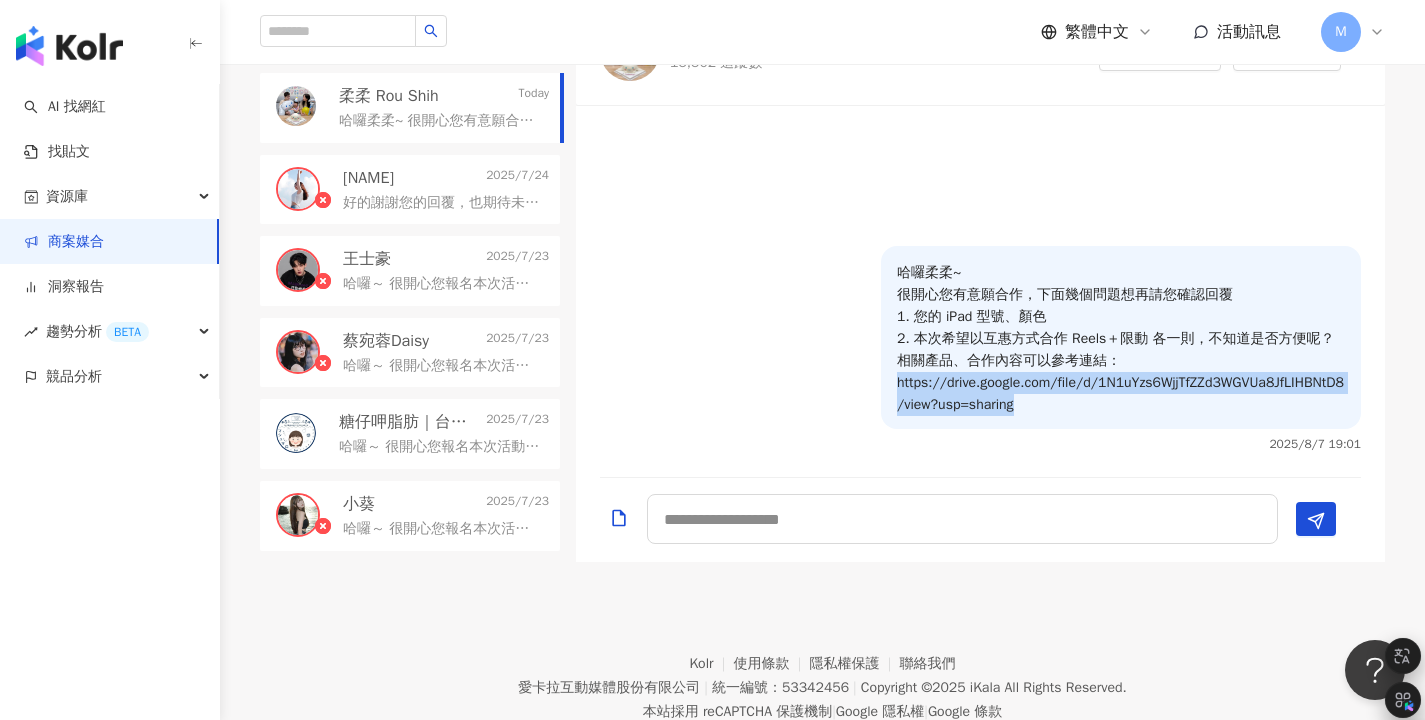 drag, startPoint x: 1054, startPoint y: 406, endPoint x: 884, endPoint y: 380, distance: 171.97675 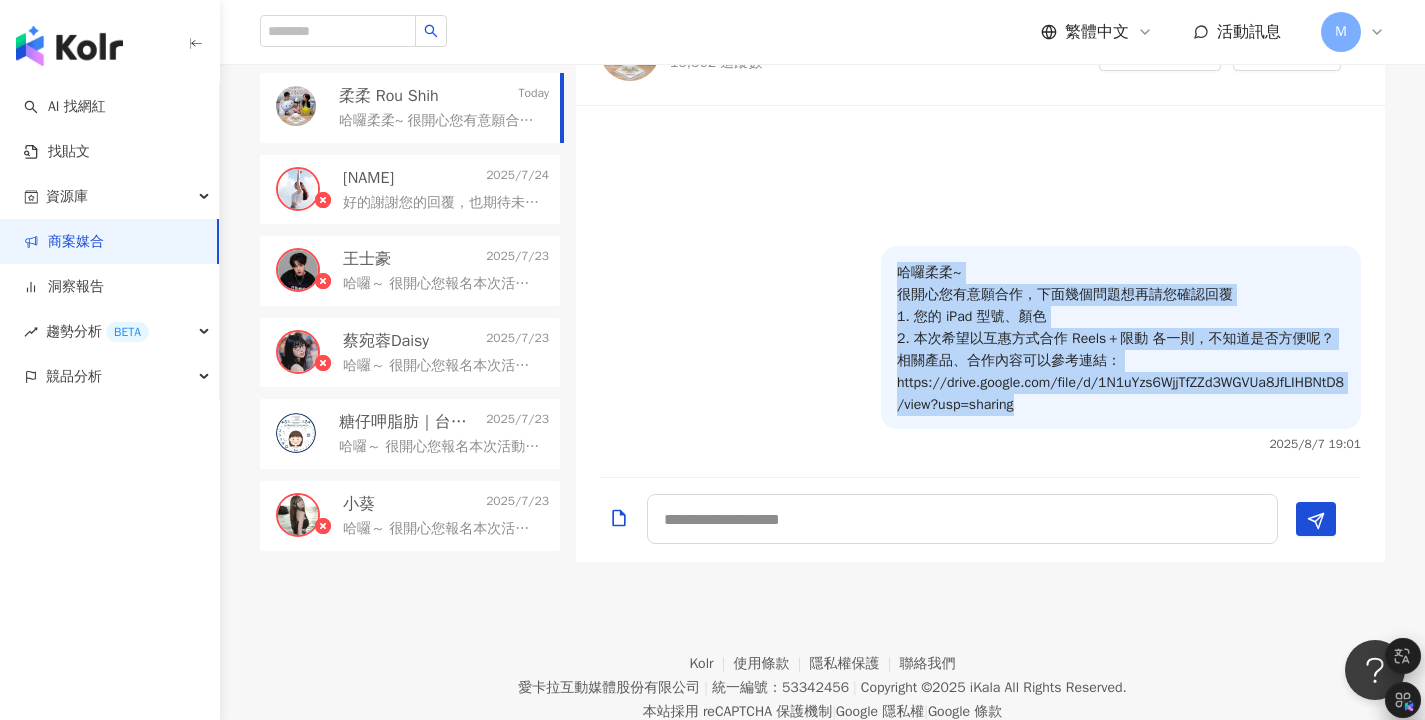 drag, startPoint x: 1067, startPoint y: 407, endPoint x: 876, endPoint y: 271, distance: 234.47174 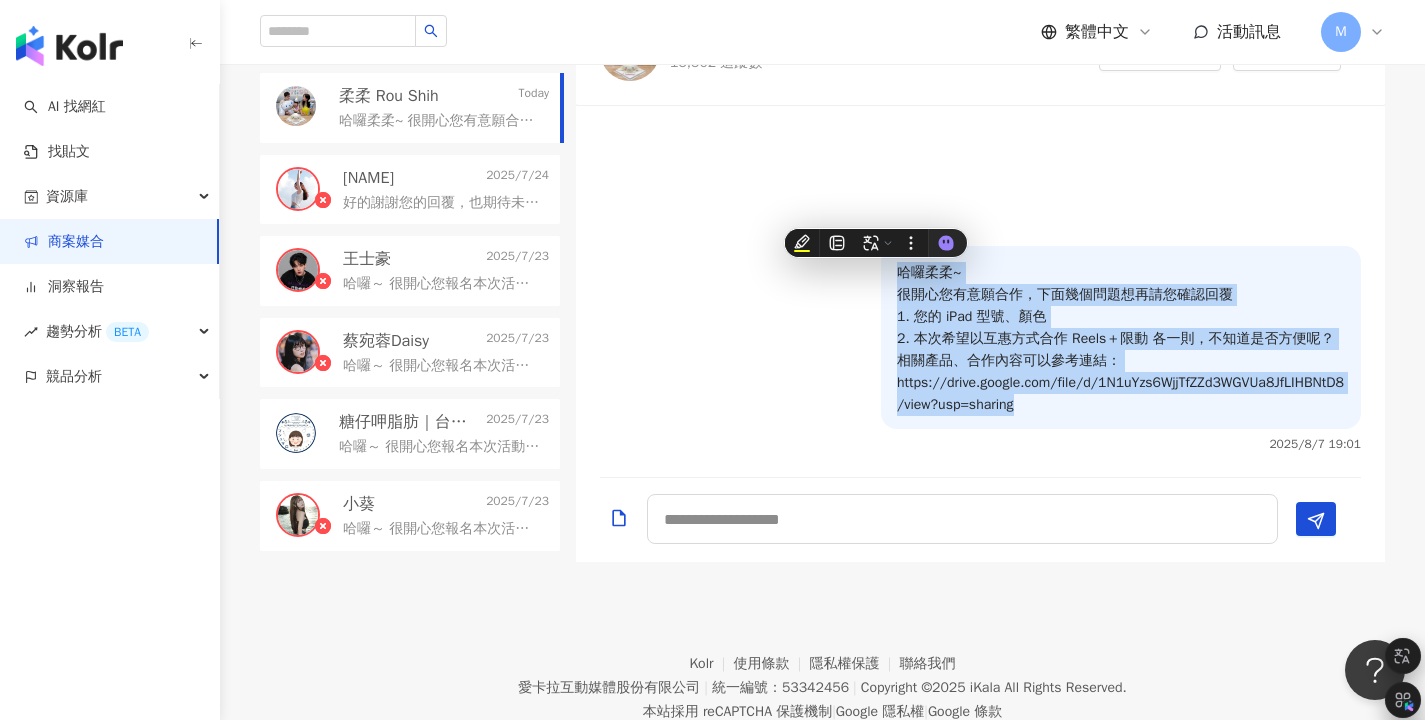 copy on "哈囉柔柔~
很開心您有意願合作，下面幾個問題想再請您確認回覆
1. 您的 iPad 型號、顏色
2. 本次希望以互惠方式合作 Reels＋限動 各一則，不知道是否方便呢？
相關產品、合作內容可以參考連結：
https://drive.google.com/file/d/1N1uYzs6WjjTfZZd3WGVUa8JfLIHBNtD8/view?usp=sharing" 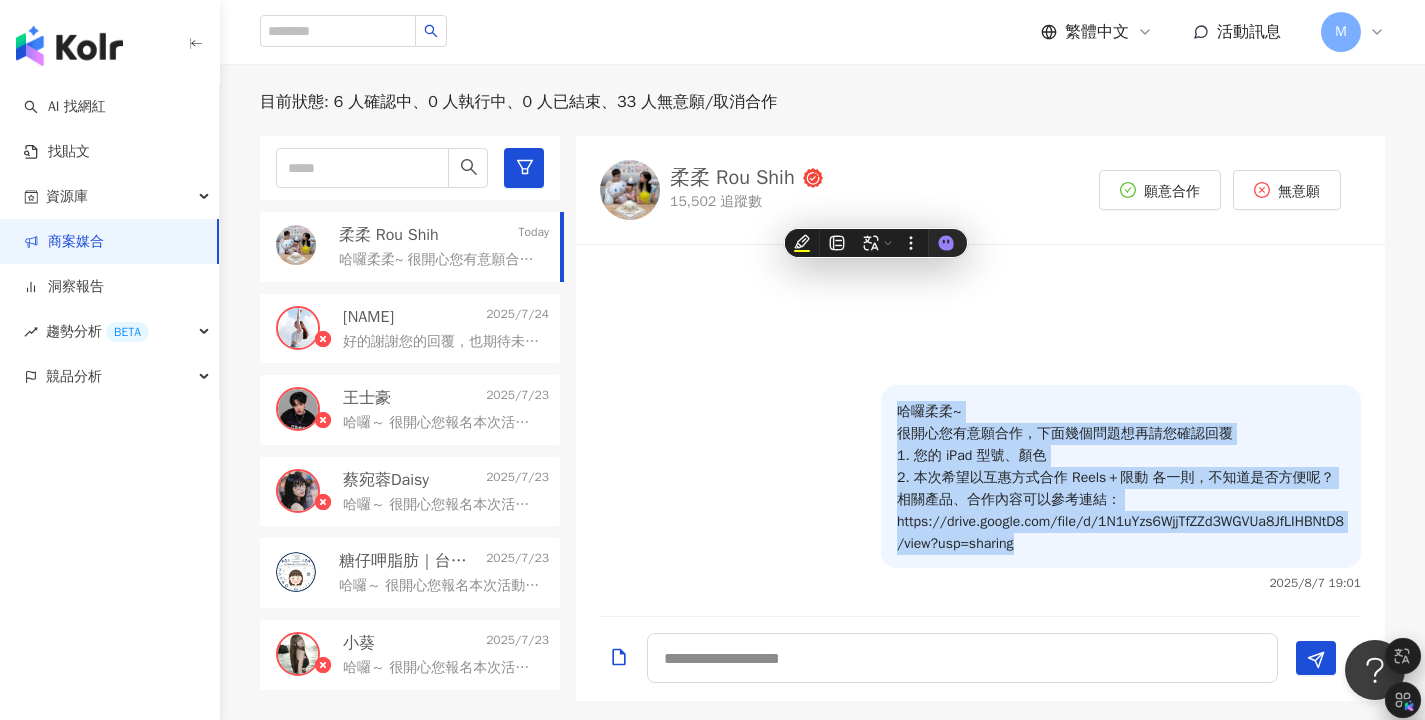 scroll, scrollTop: 386, scrollLeft: 0, axis: vertical 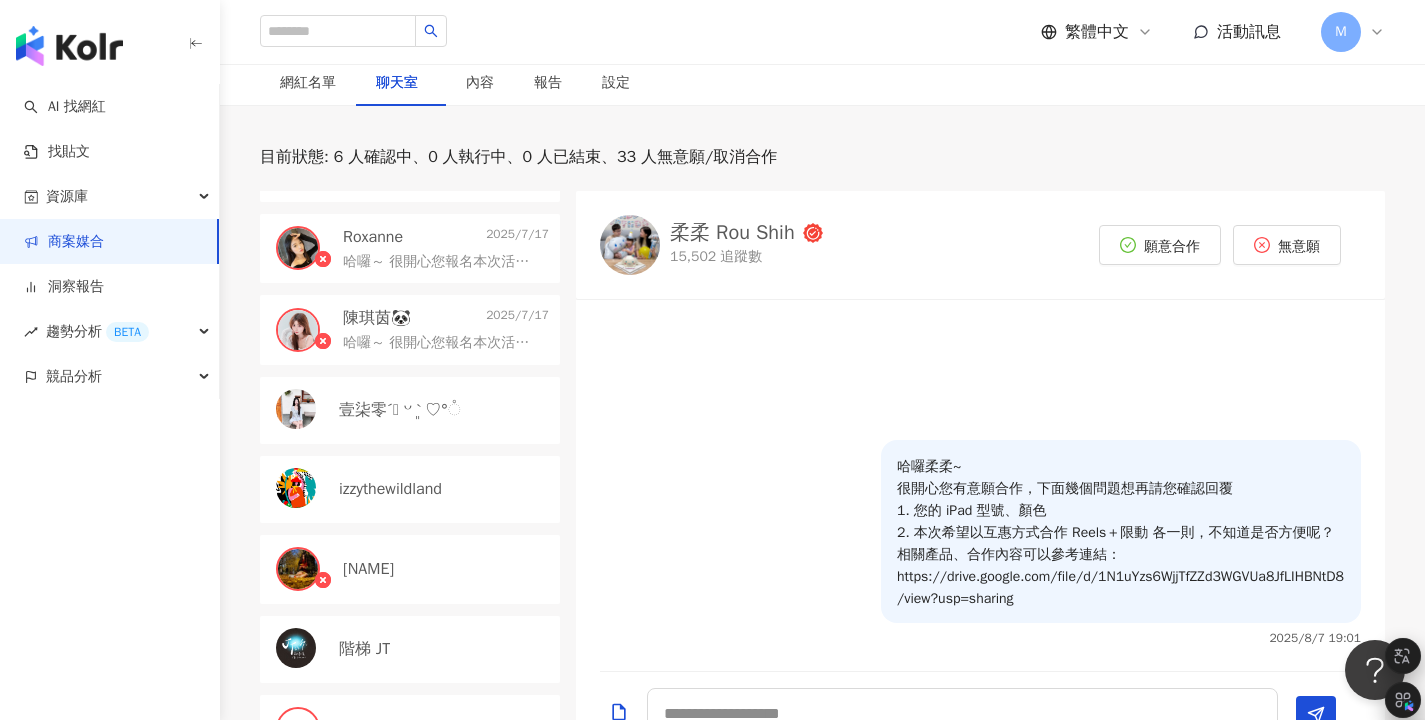 click on "izzythewildland" at bounding box center [390, 489] 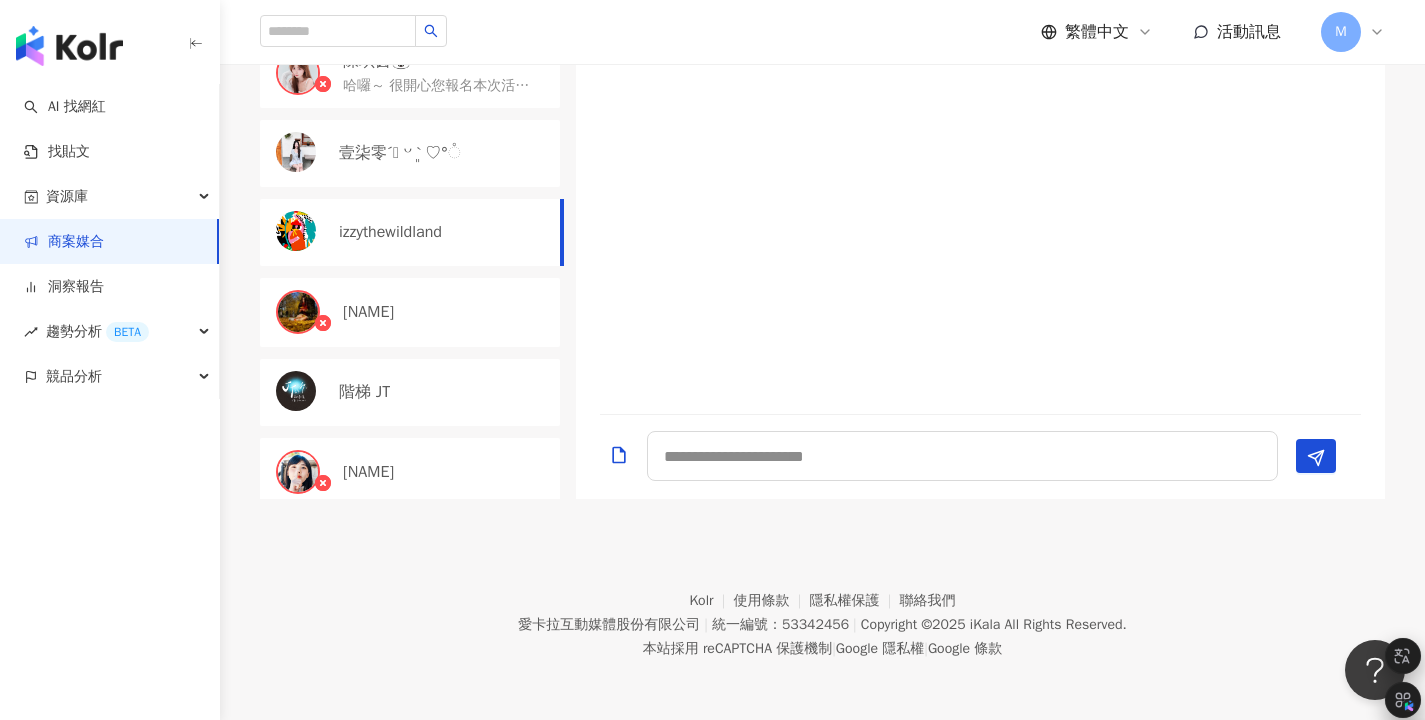 scroll, scrollTop: 644, scrollLeft: 0, axis: vertical 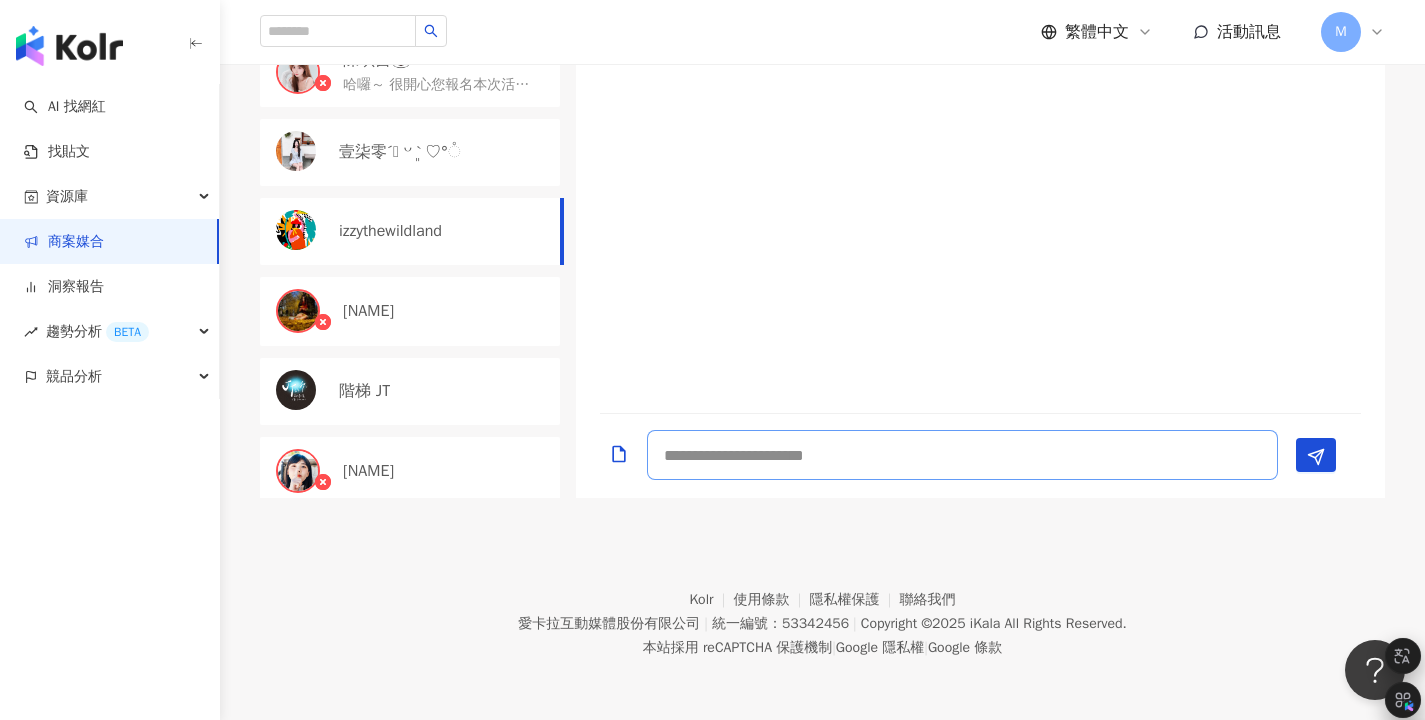 click at bounding box center (962, 455) 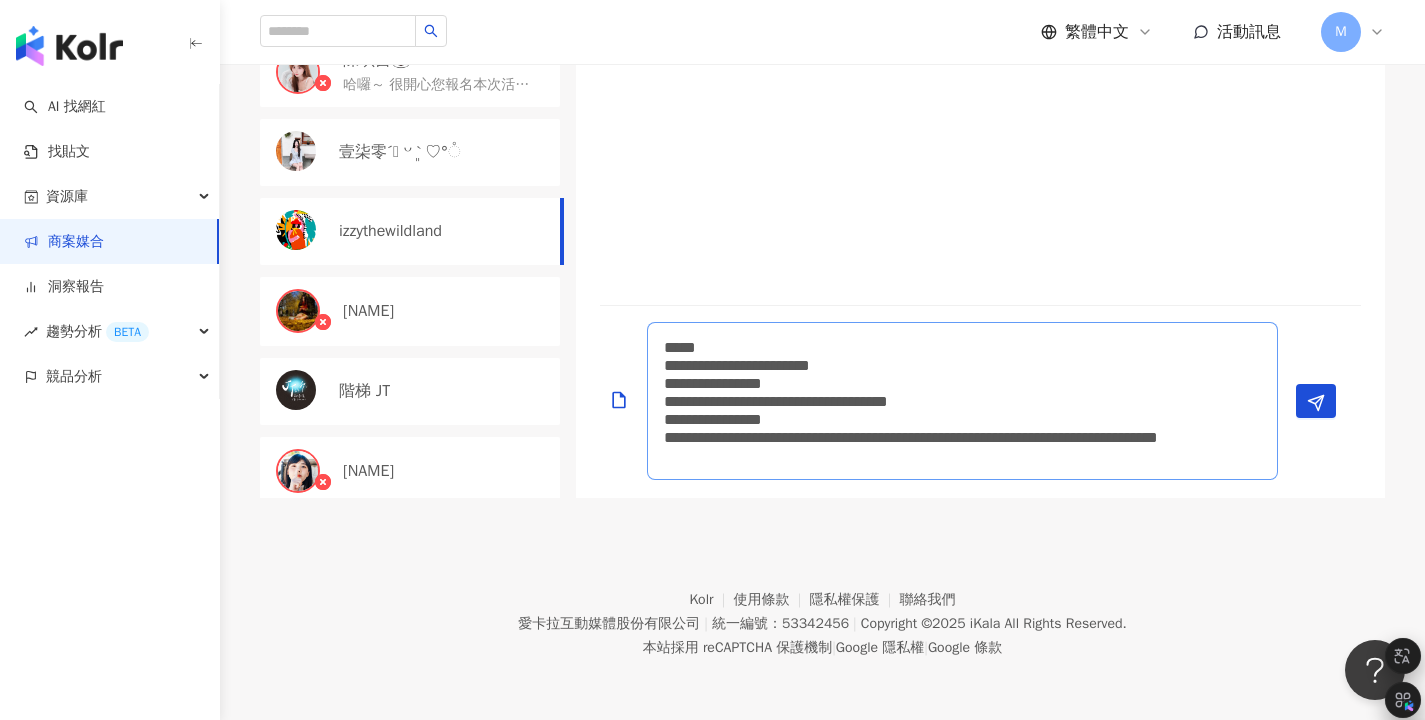 scroll, scrollTop: 2, scrollLeft: 0, axis: vertical 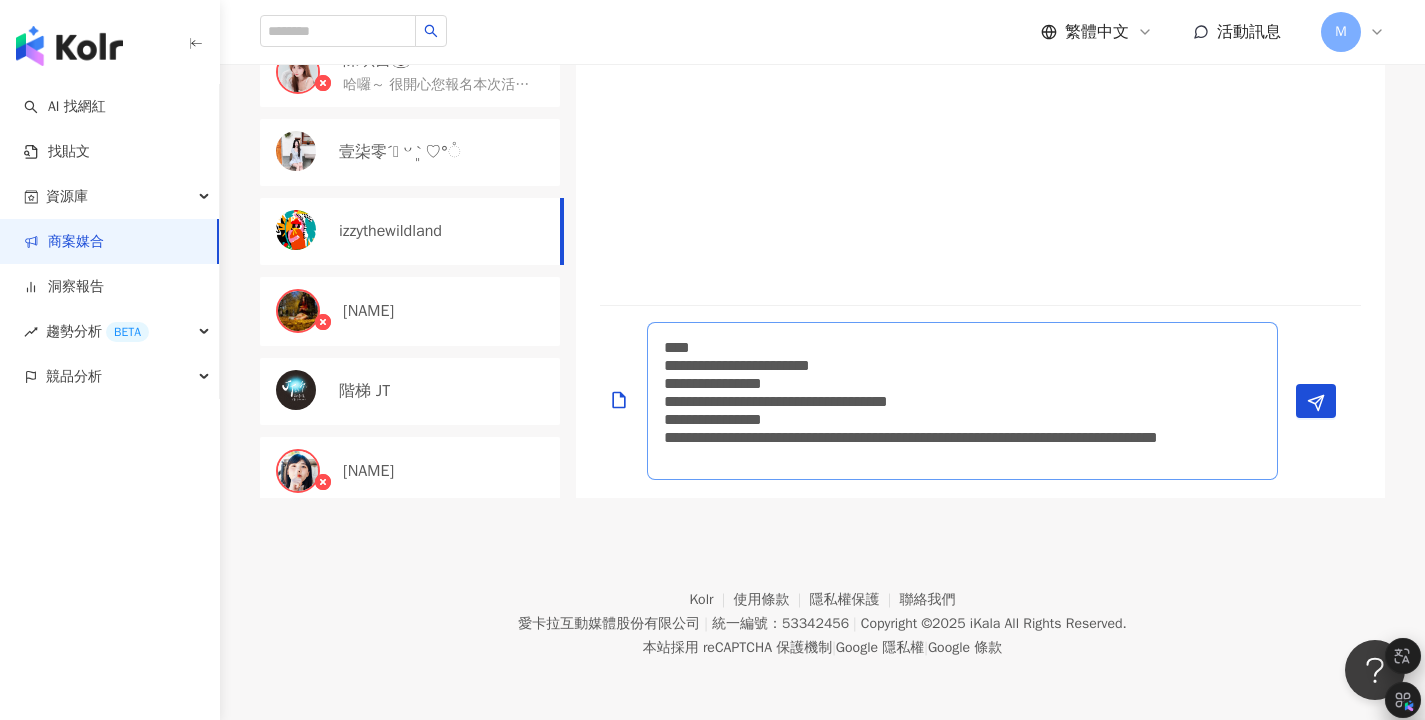 click on "**********" at bounding box center (962, 401) 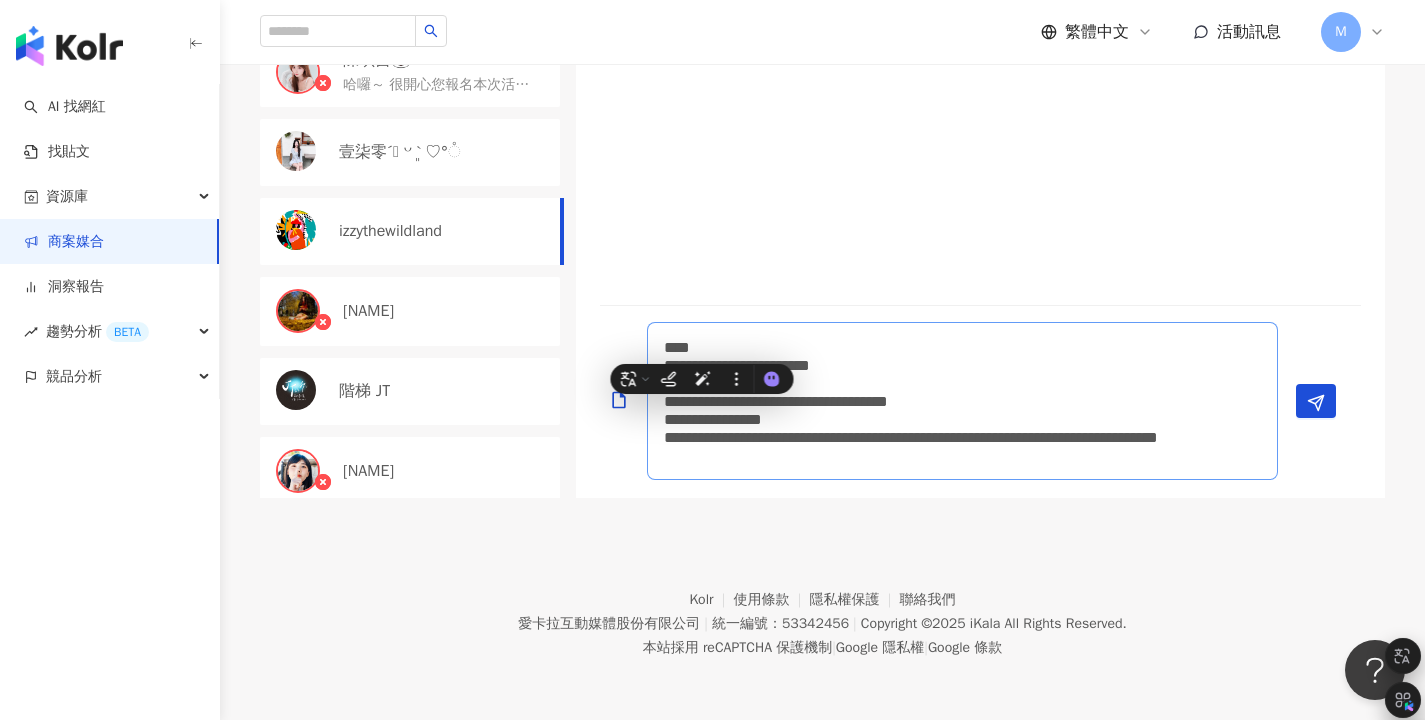 click on "**********" at bounding box center (962, 401) 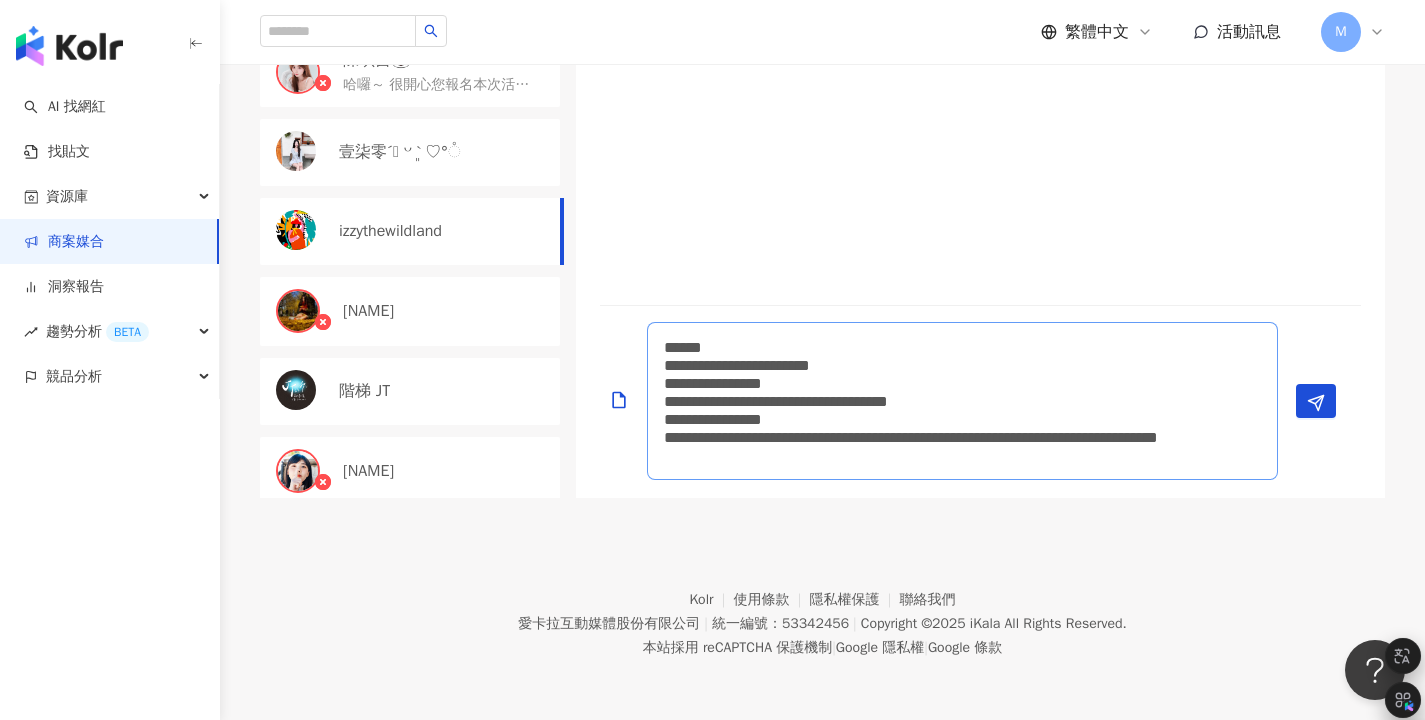 type on "**********" 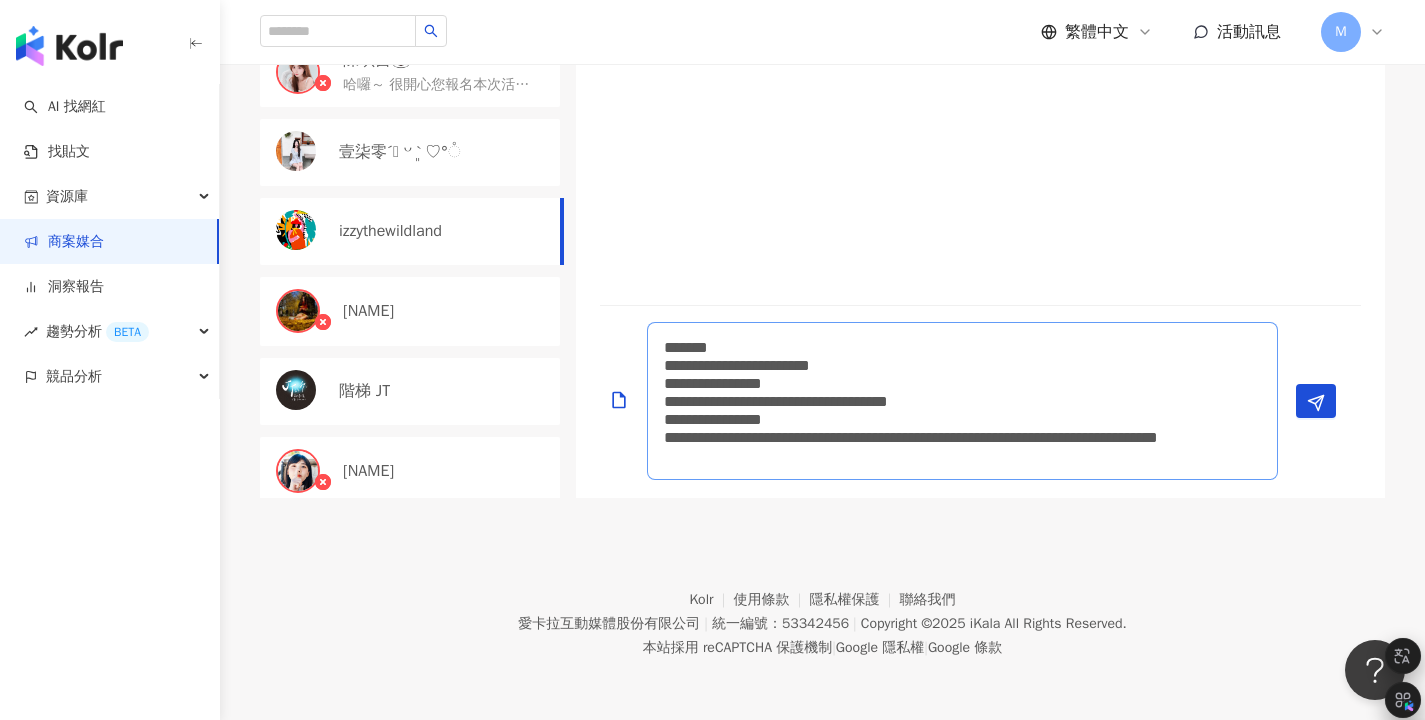 click on "**********" at bounding box center (962, 401) 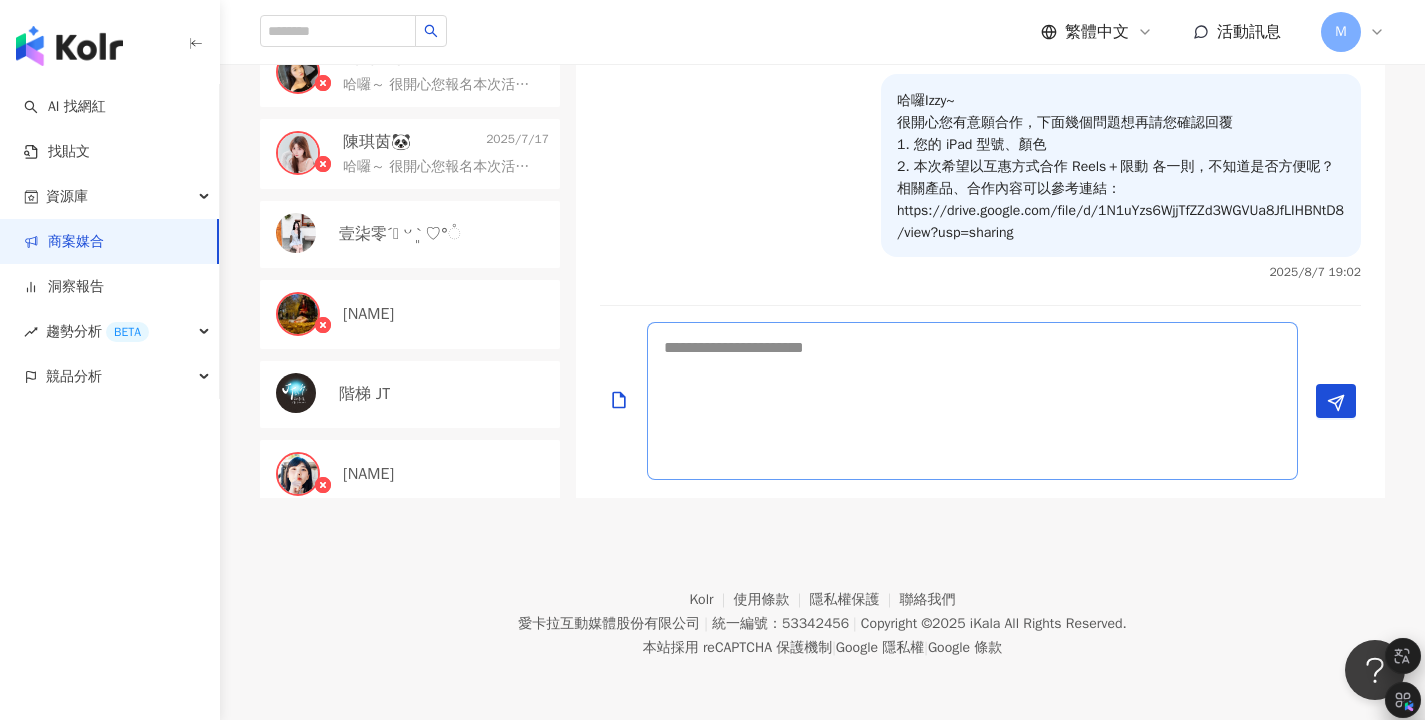 scroll, scrollTop: 0, scrollLeft: 0, axis: both 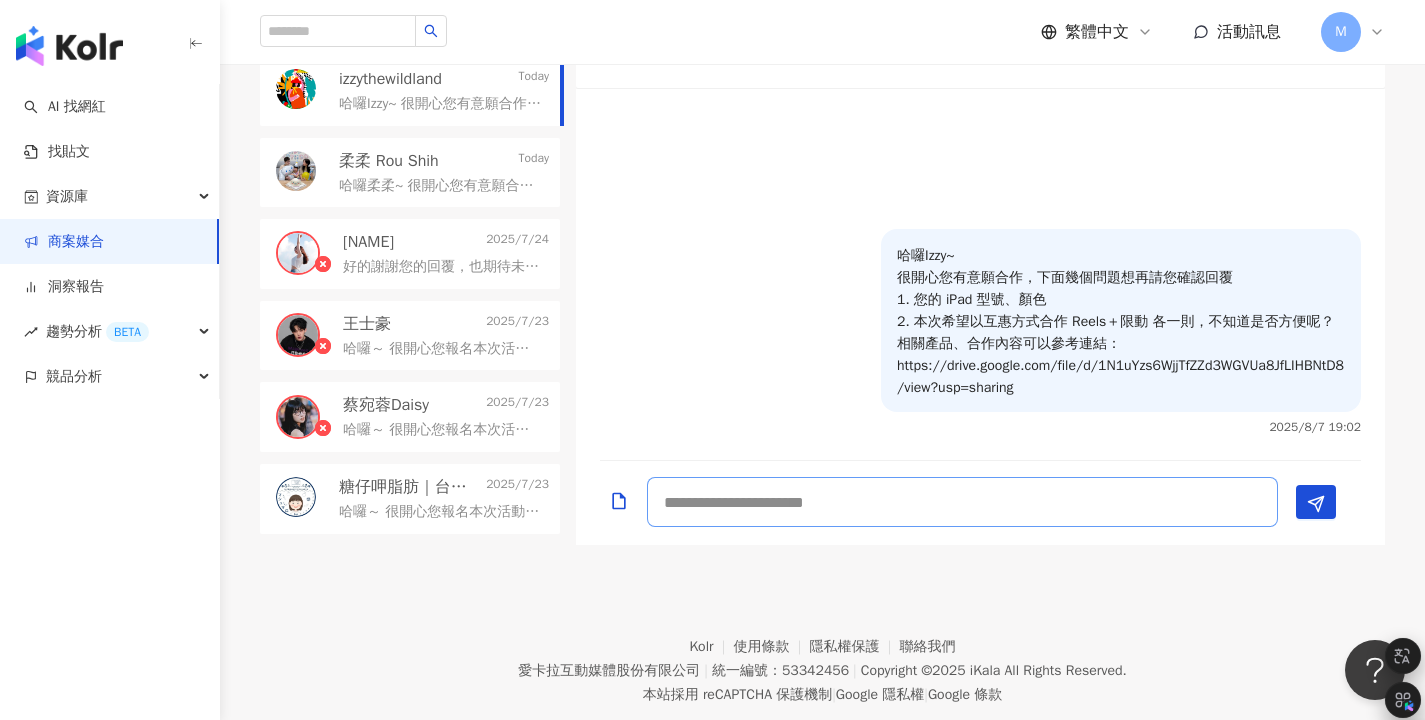 type 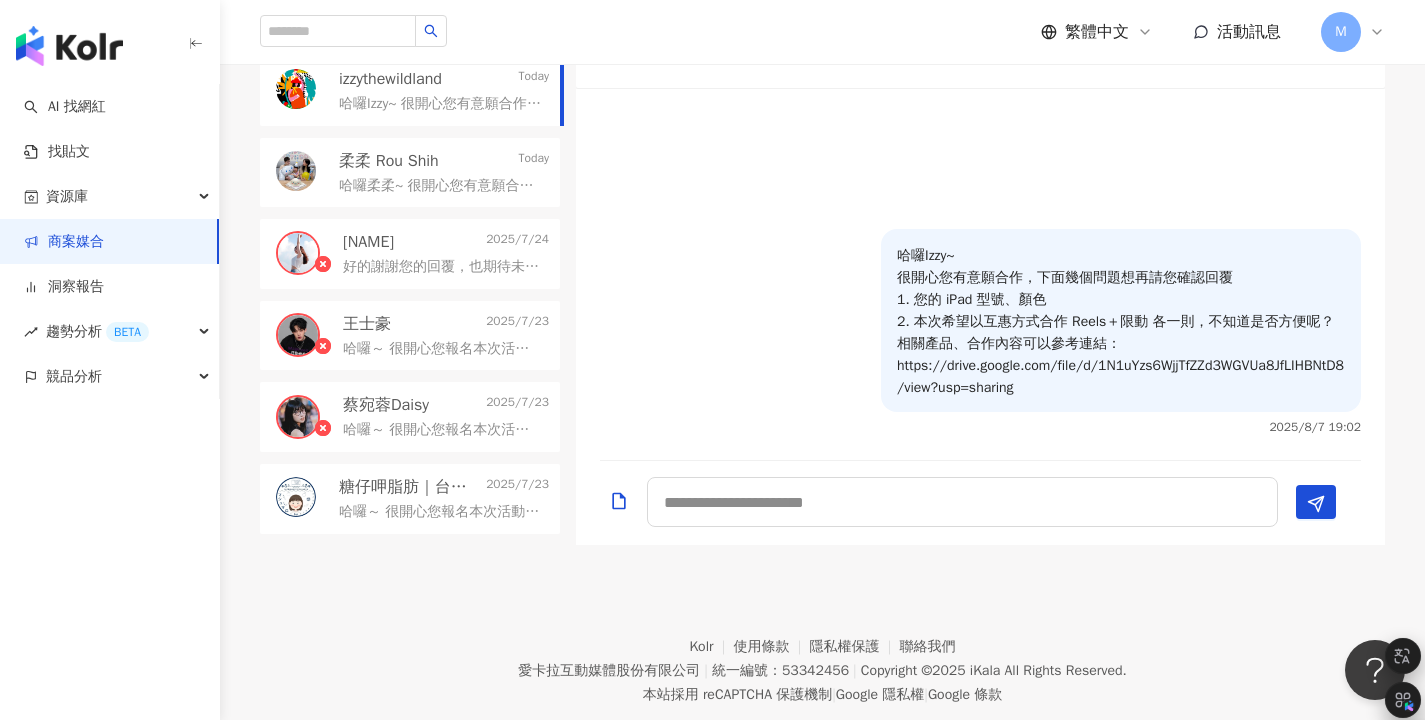 click on "哈囉Izzy~
很開心您有意願合作，下面幾個問題想再請您確認回覆
1. 您的 iPad 型號、顏色
2. 本次希望以互惠方式合作 Reels＋限動 各一則，不知道是否方便呢？
相關產品、合作內容可以參考連結：
https://drive.google.com/file/d/1N1uYzs6WjjTfZZd3WGVUa8JfLIHBNtD8/view?usp=sharing 2025/8/7 19:02" at bounding box center (1063, 338) 